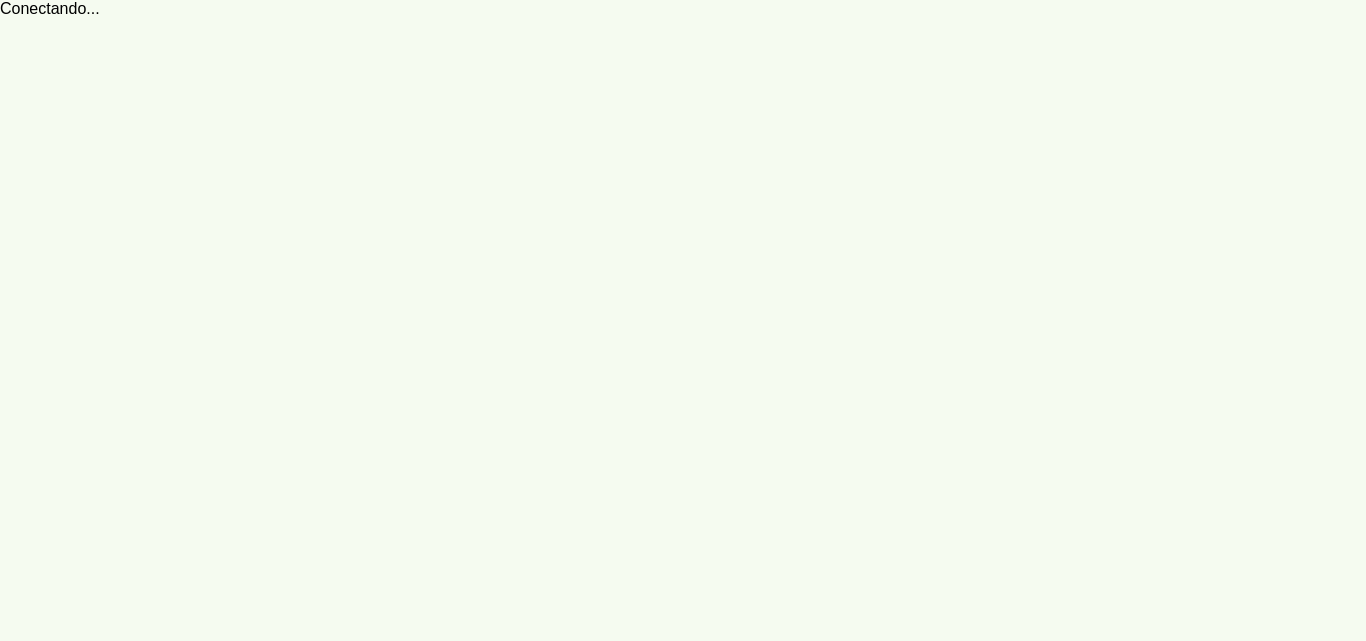 scroll, scrollTop: 0, scrollLeft: 0, axis: both 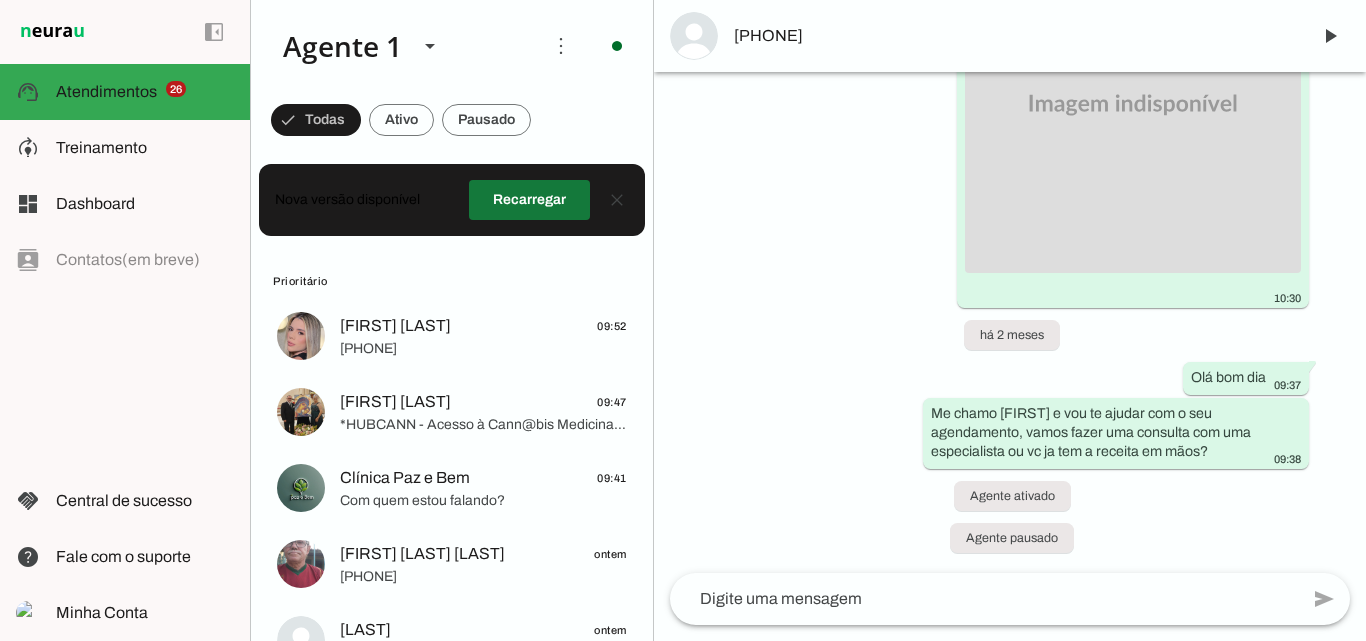 click at bounding box center [529, 200] 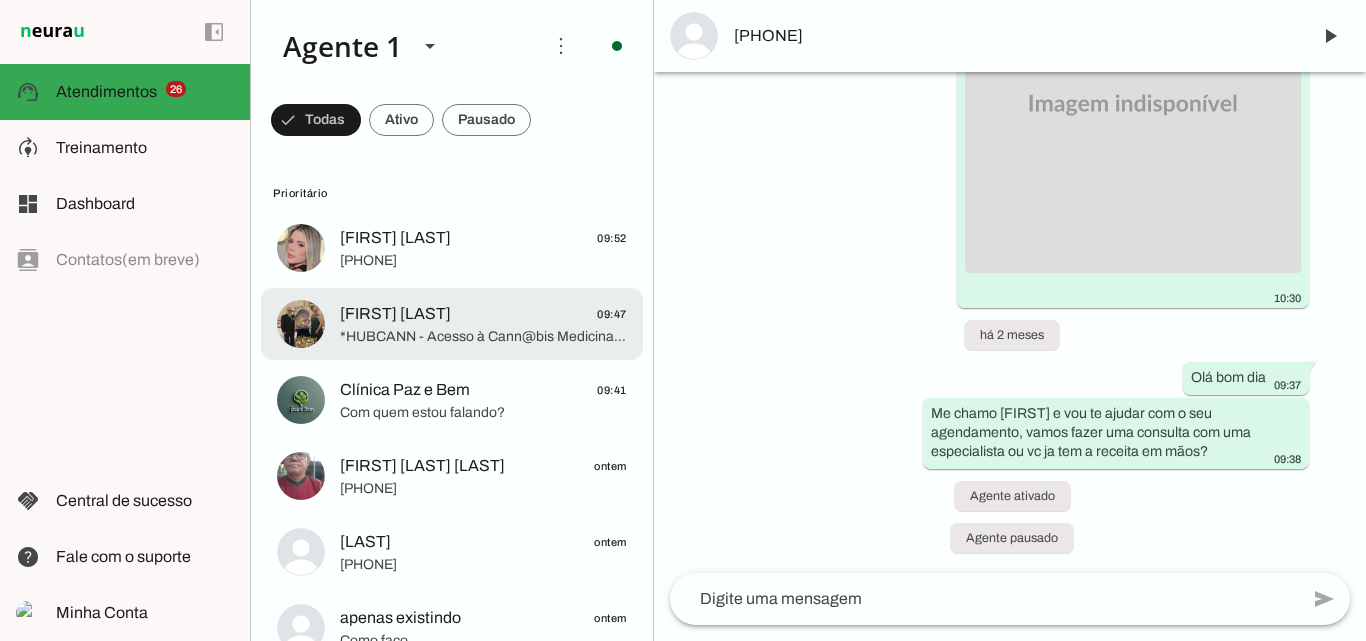 scroll, scrollTop: 53, scrollLeft: 0, axis: vertical 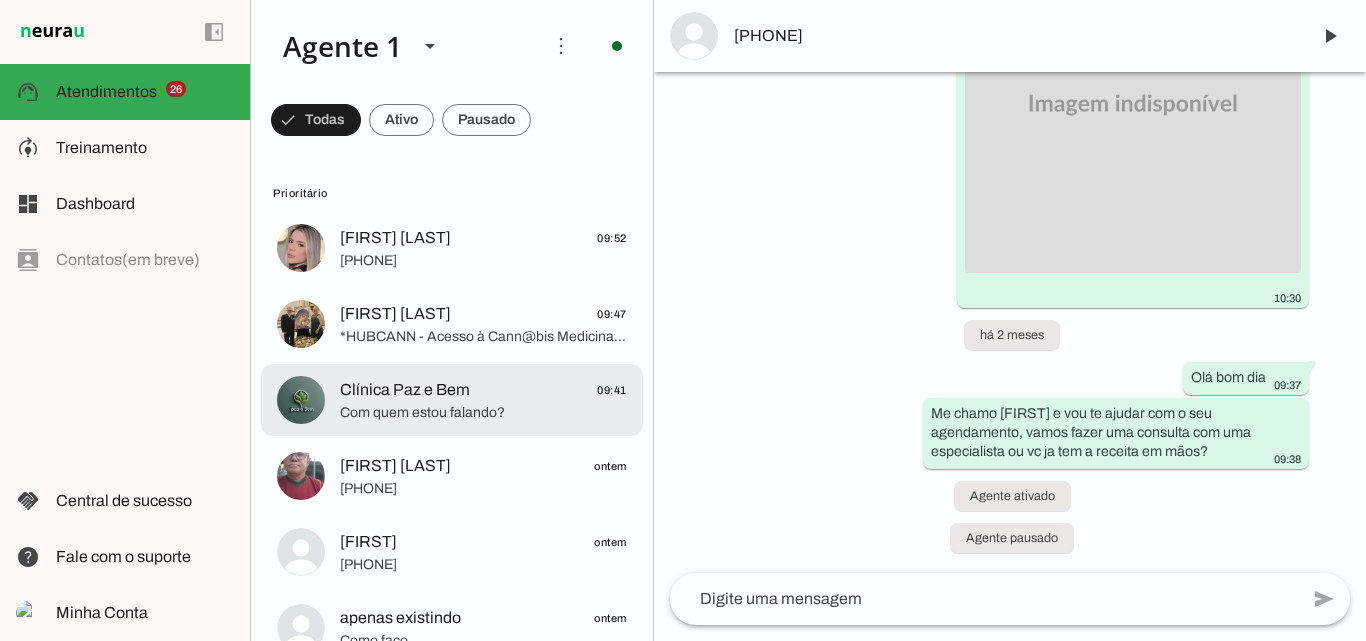click on "Com quem estou falando?" 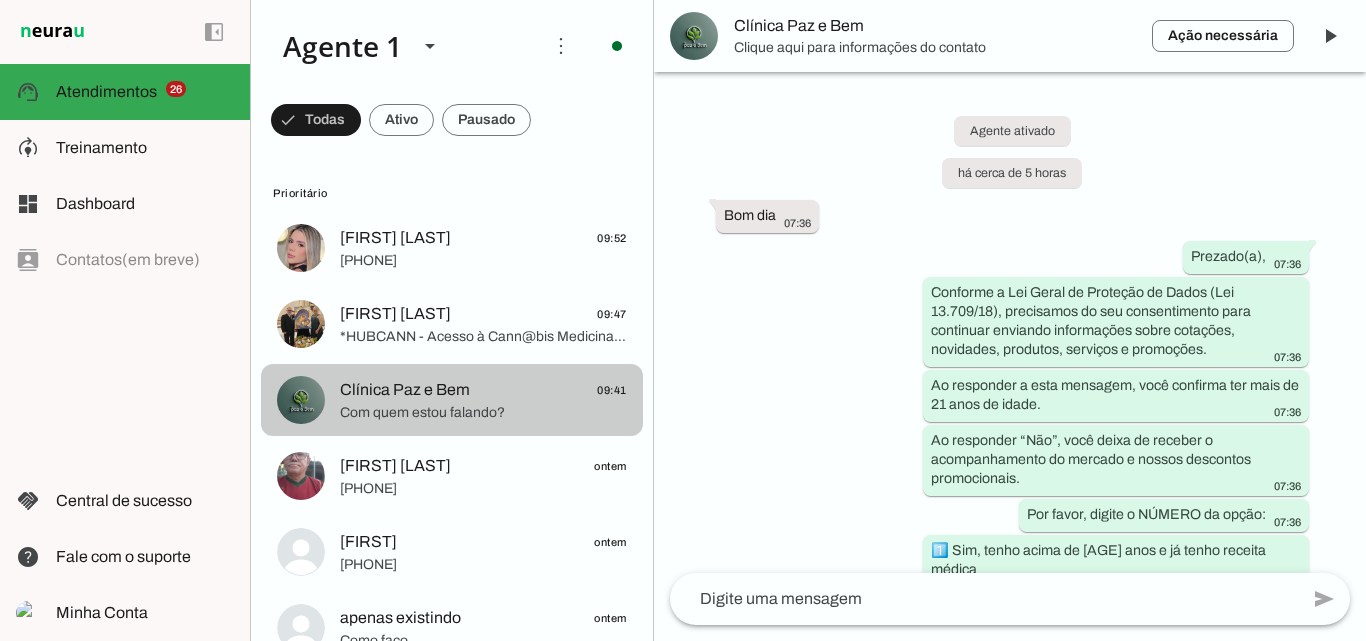 scroll, scrollTop: 541, scrollLeft: 0, axis: vertical 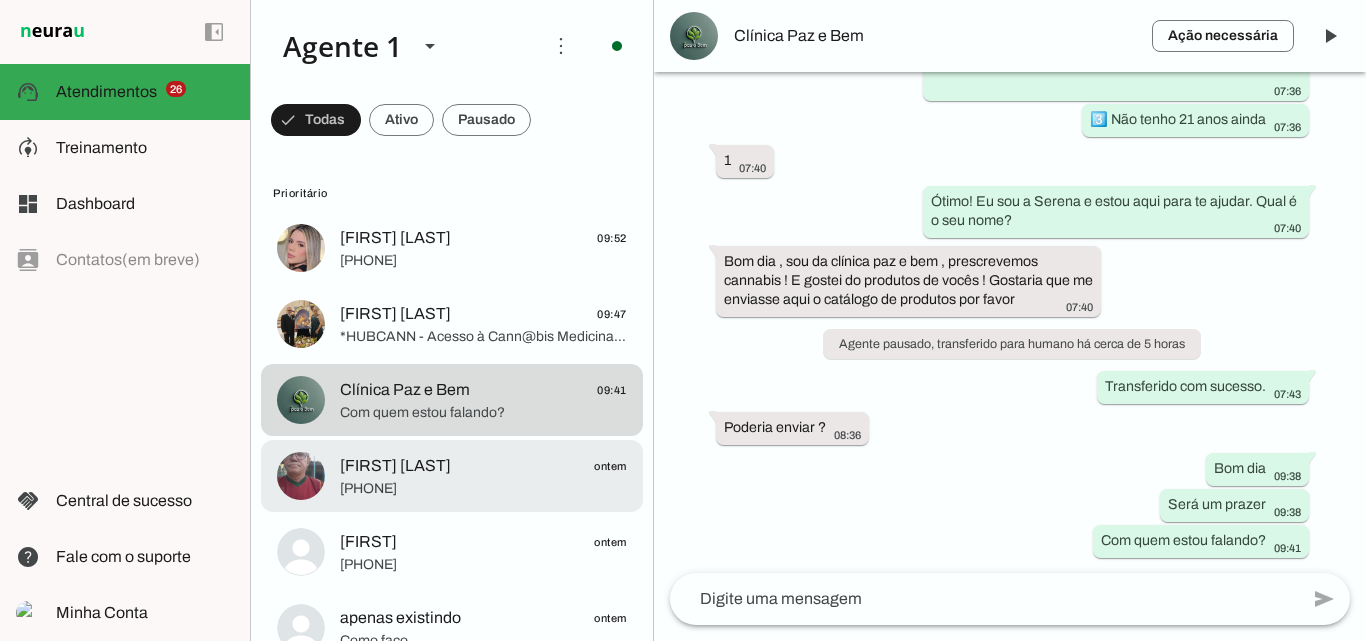 click on "[PHONE]" 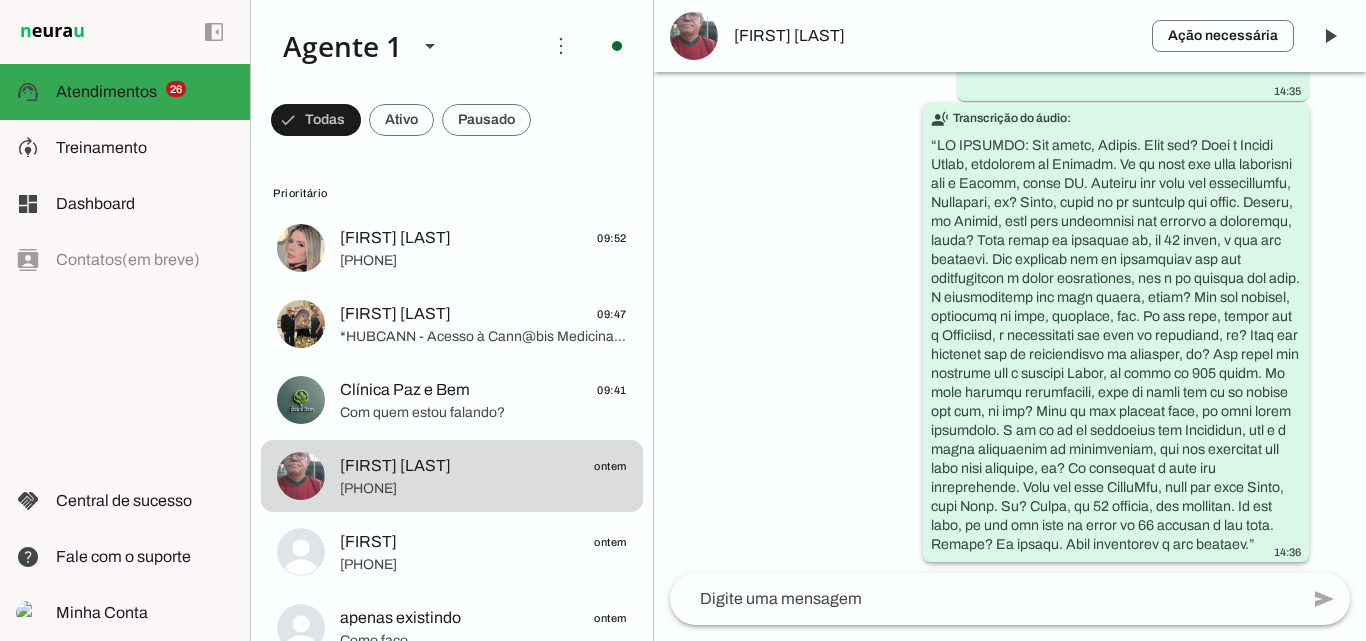 scroll, scrollTop: 2123, scrollLeft: 0, axis: vertical 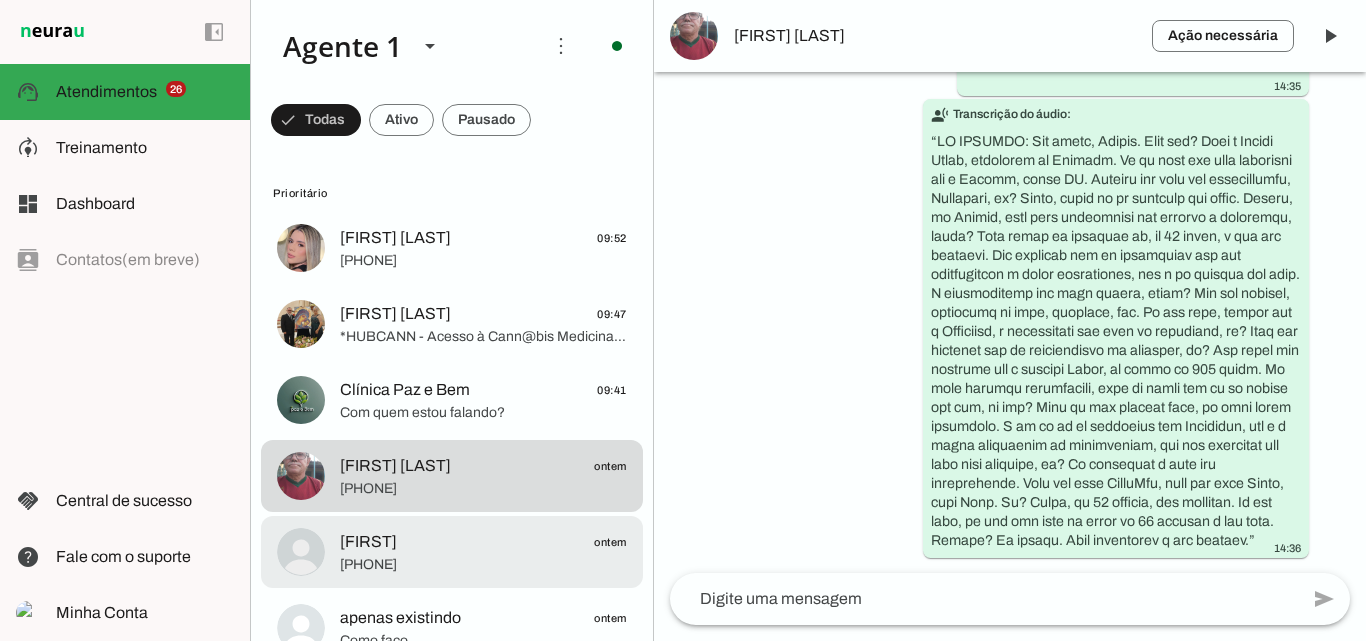 click on "[FIRST]
ontem" 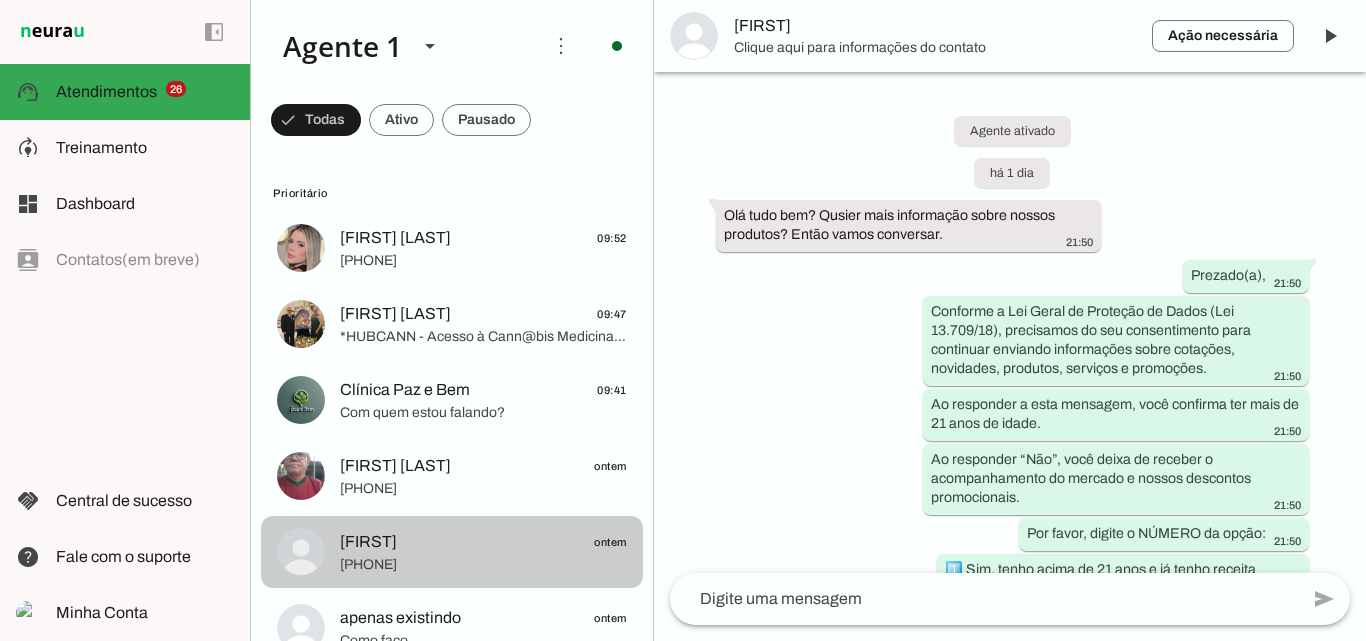 scroll, scrollTop: 1836, scrollLeft: 0, axis: vertical 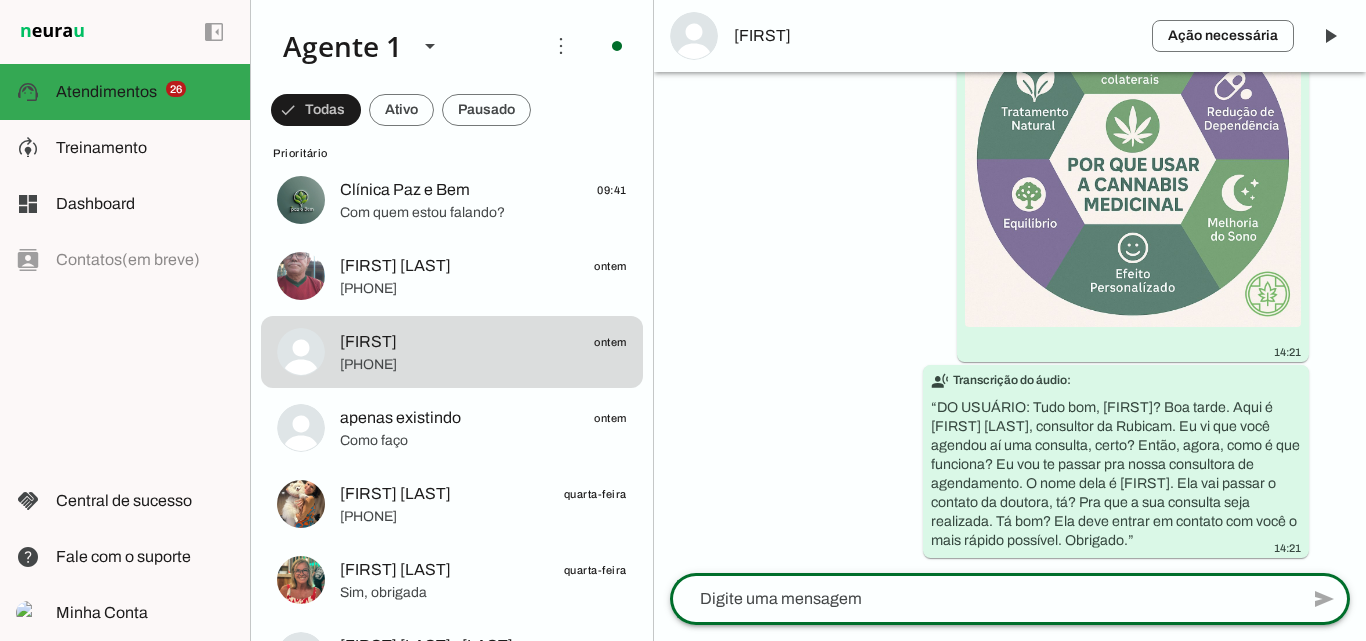 click 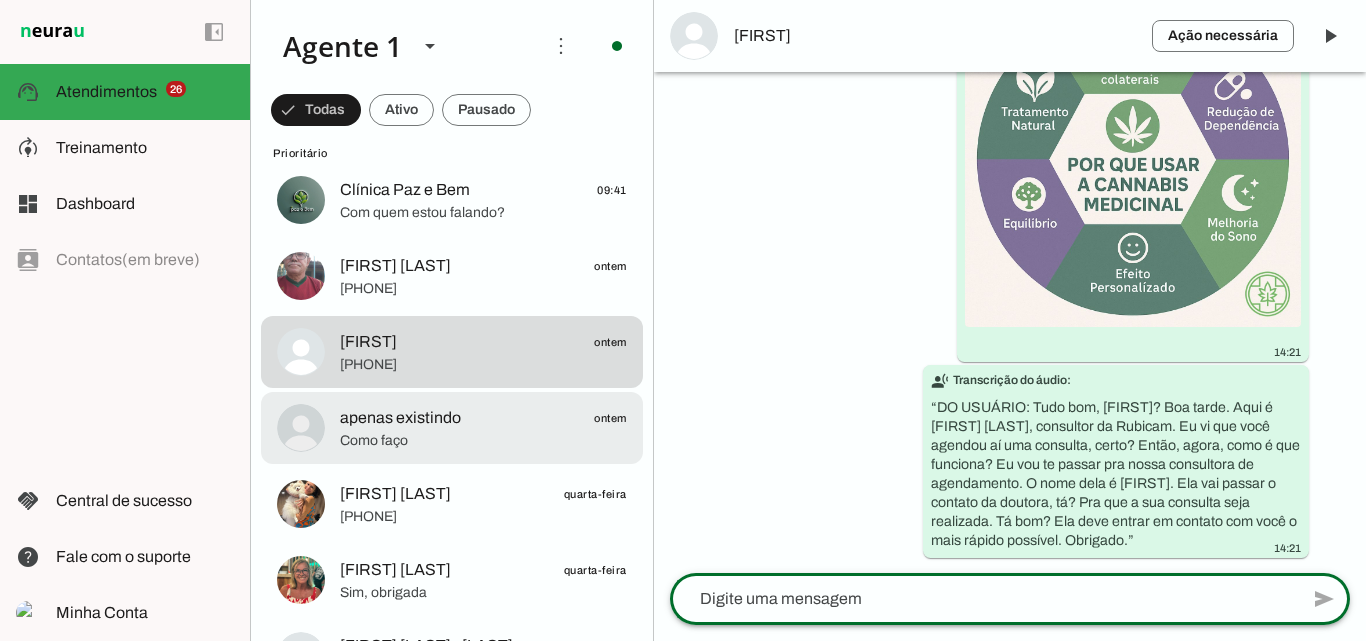 click on "apenas existindo" 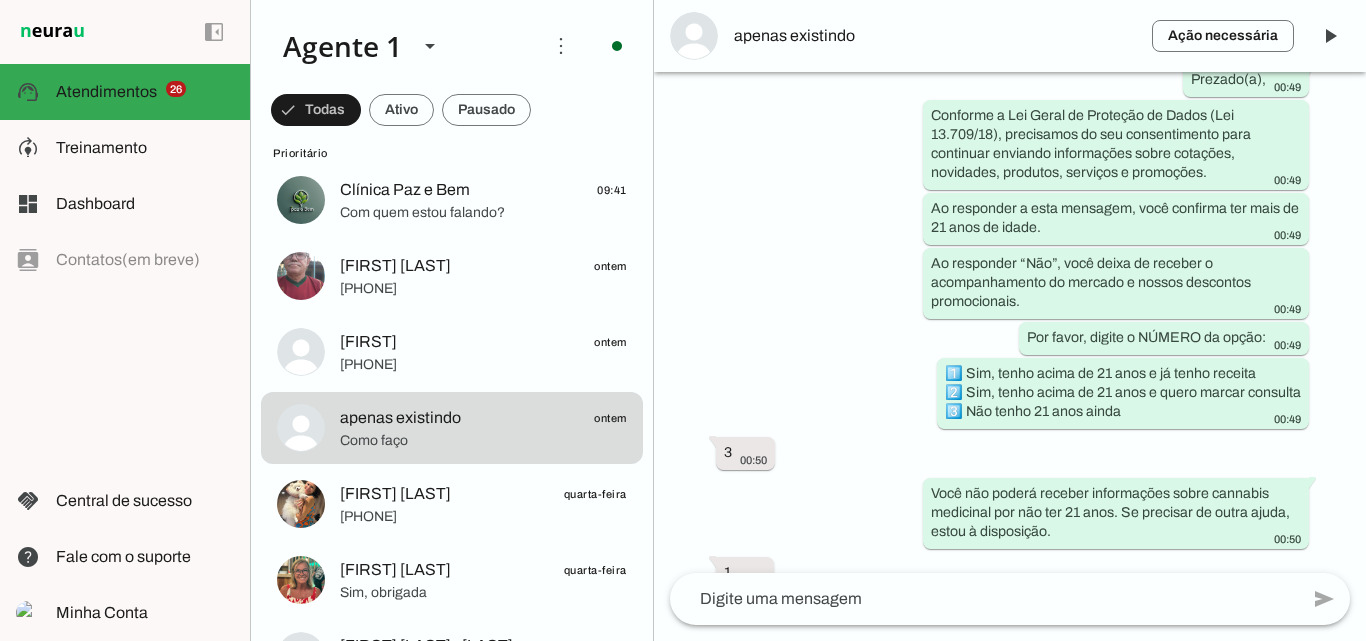 scroll, scrollTop: 416, scrollLeft: 0, axis: vertical 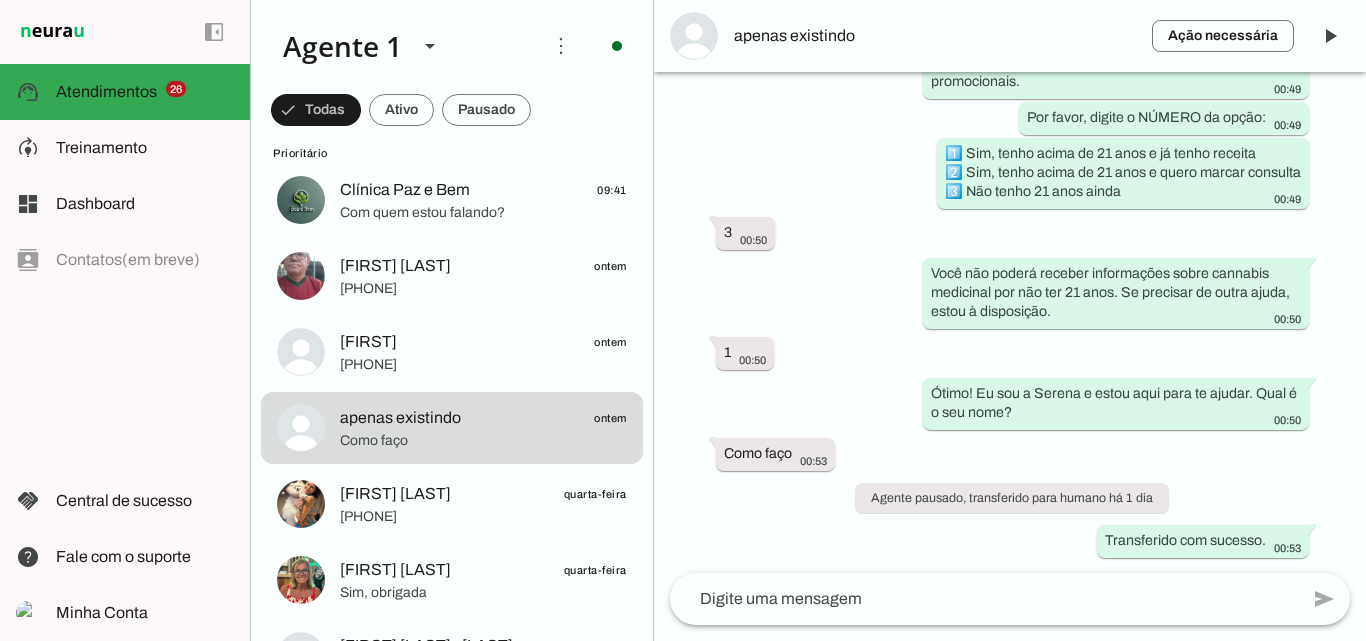 click 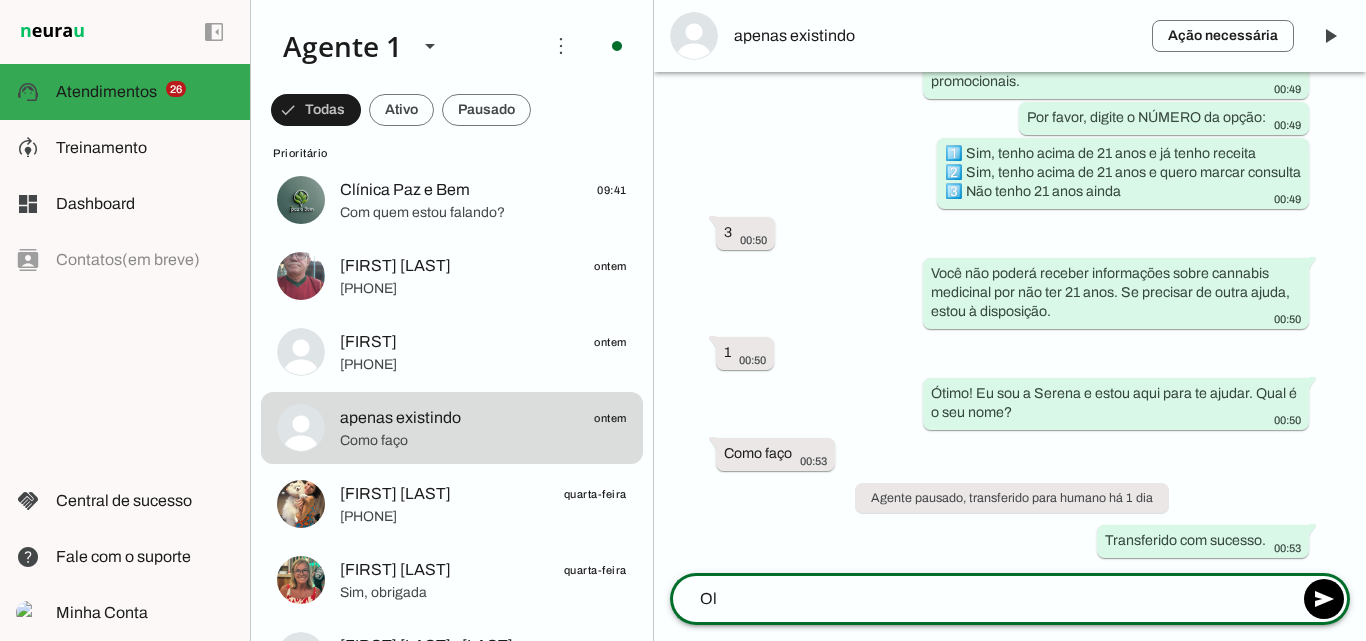 type on "Olá" 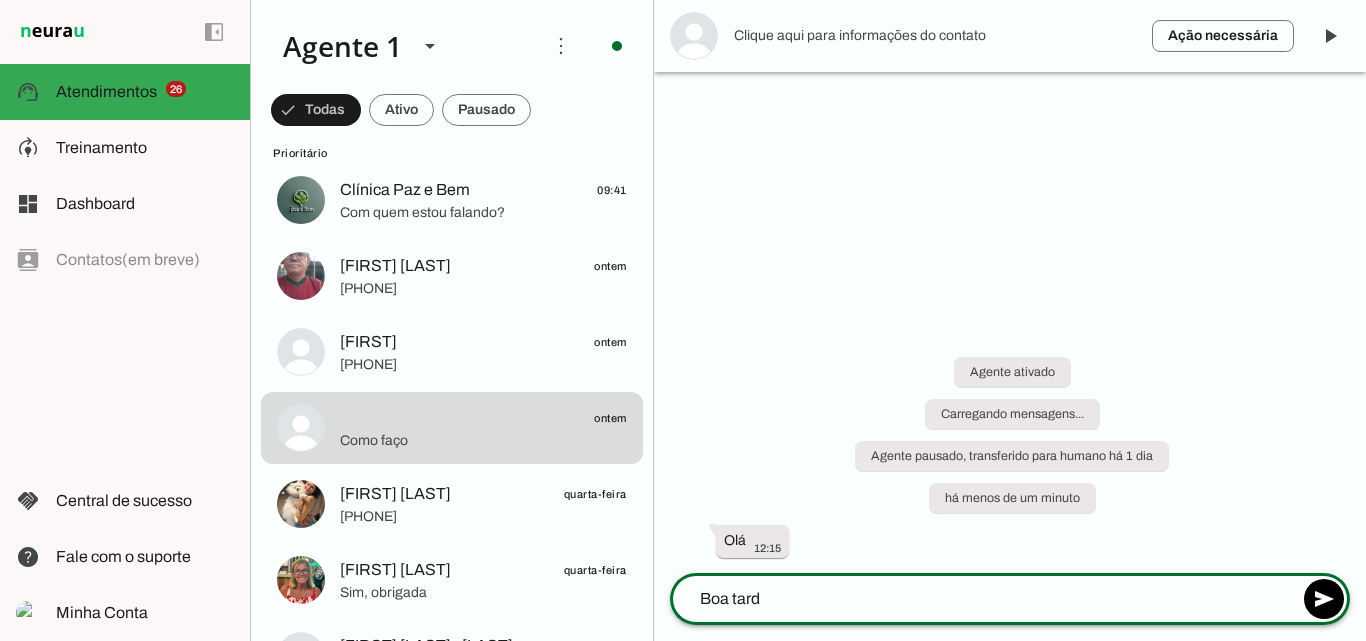 scroll, scrollTop: 0, scrollLeft: 0, axis: both 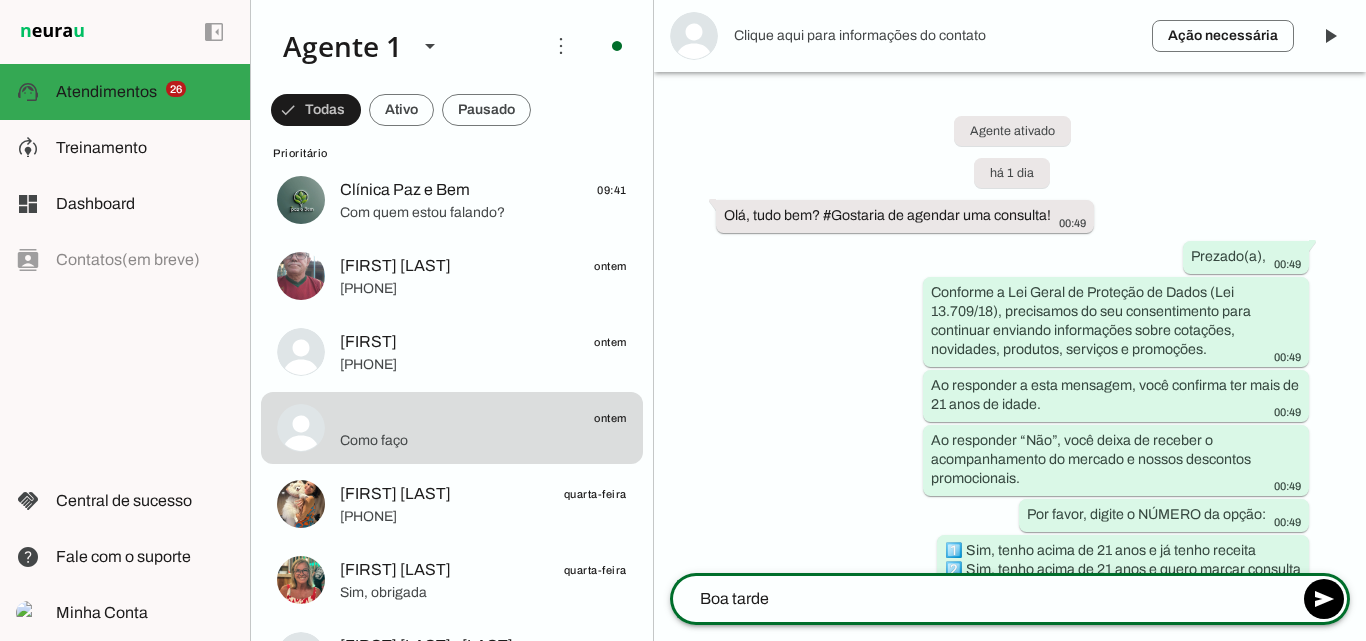 type on "Boa tarde" 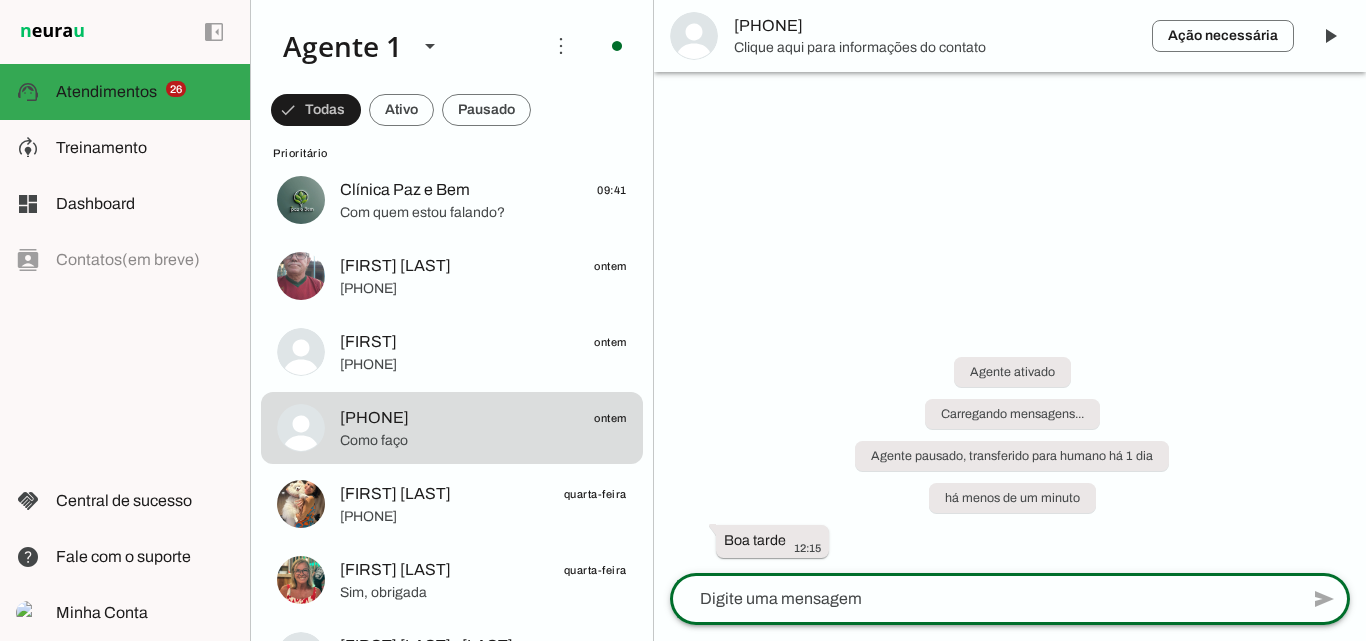 scroll, scrollTop: 0, scrollLeft: 0, axis: both 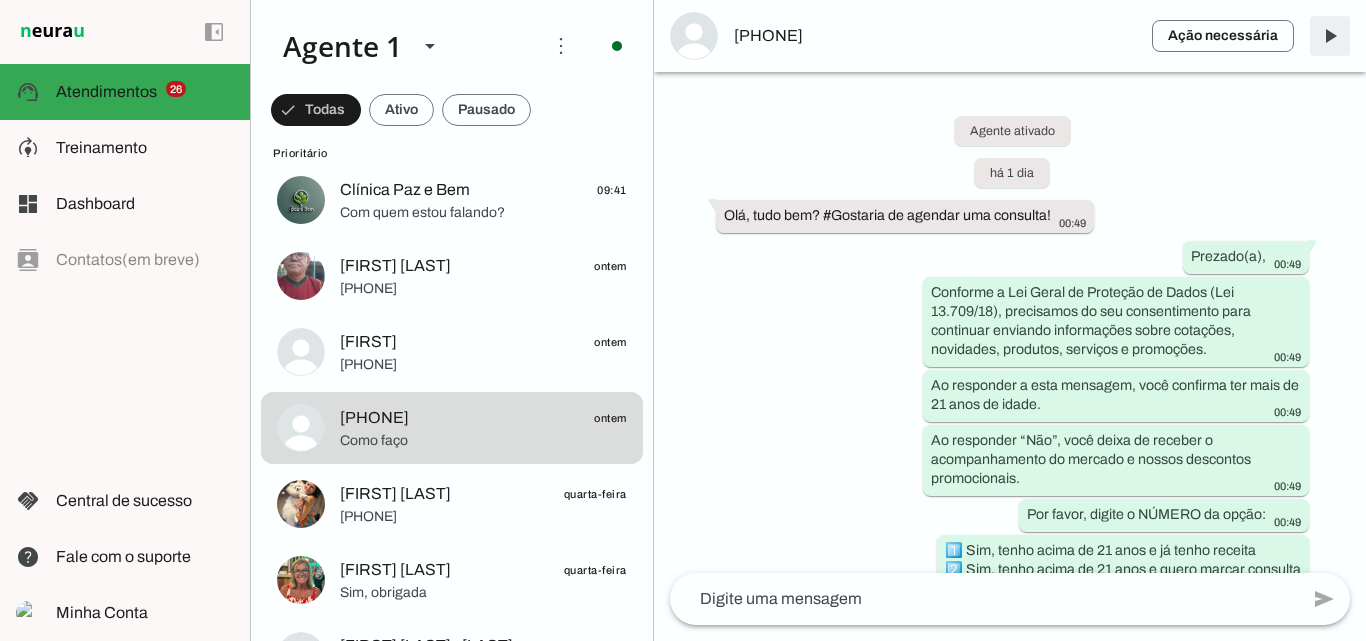 click at bounding box center (1330, 36) 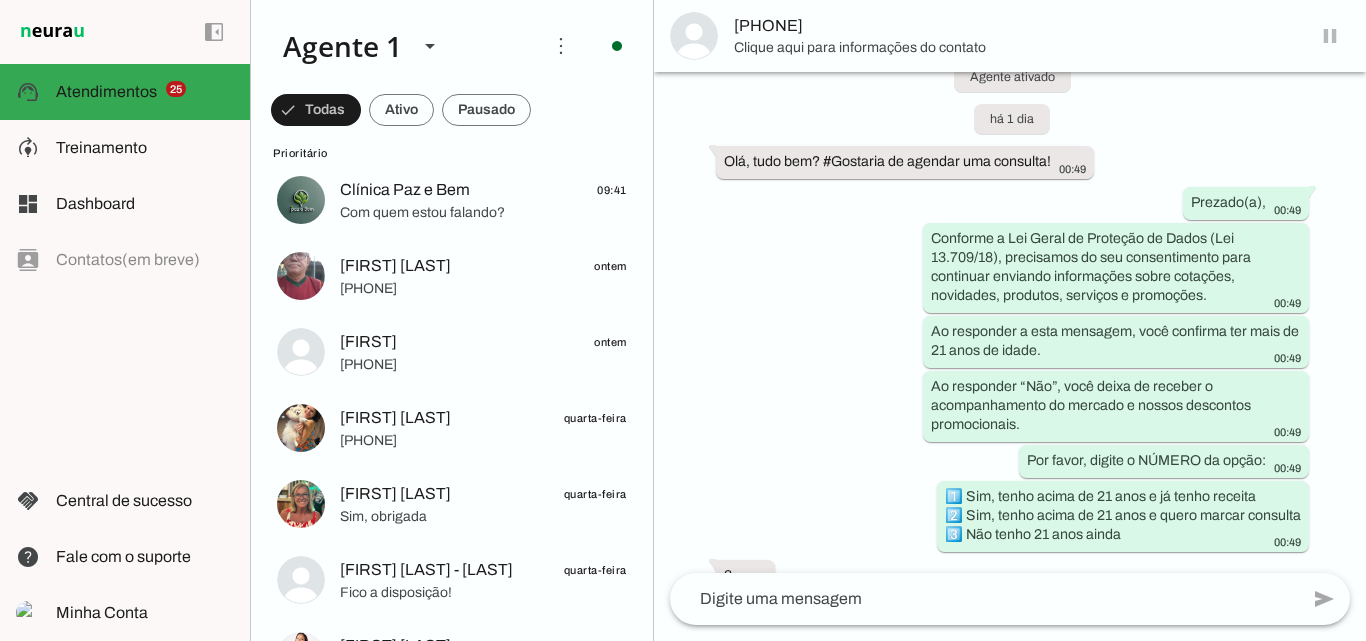 scroll, scrollTop: 586, scrollLeft: 0, axis: vertical 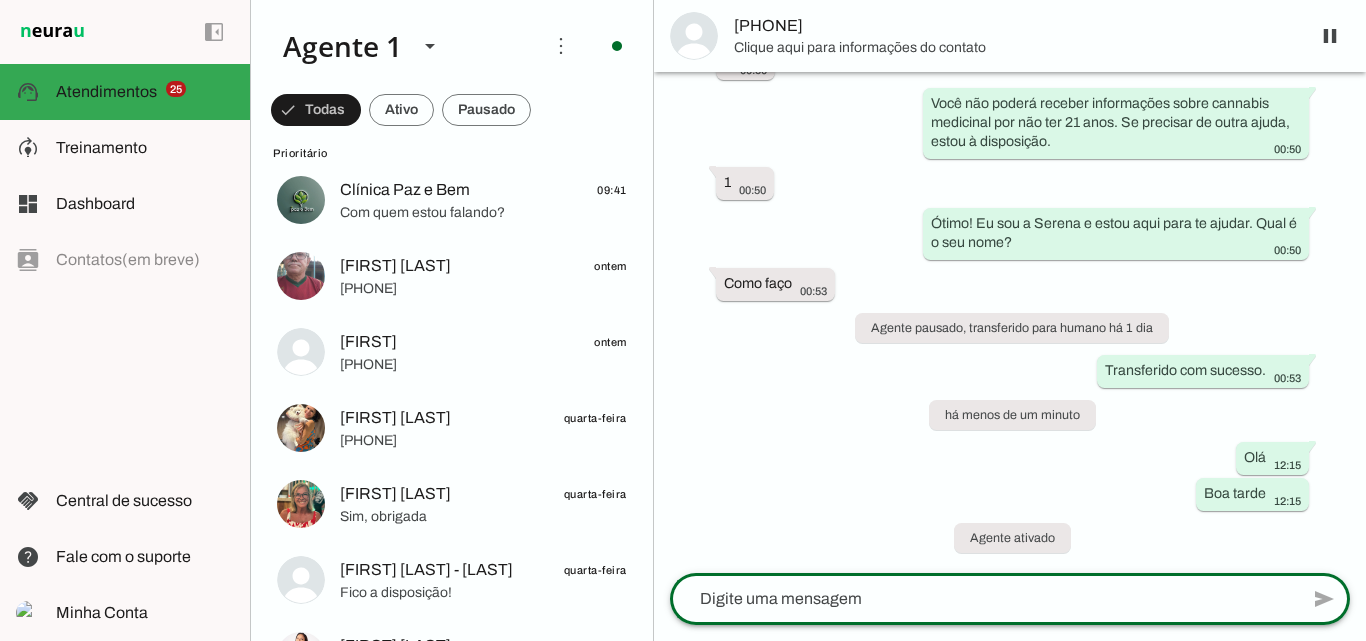 click 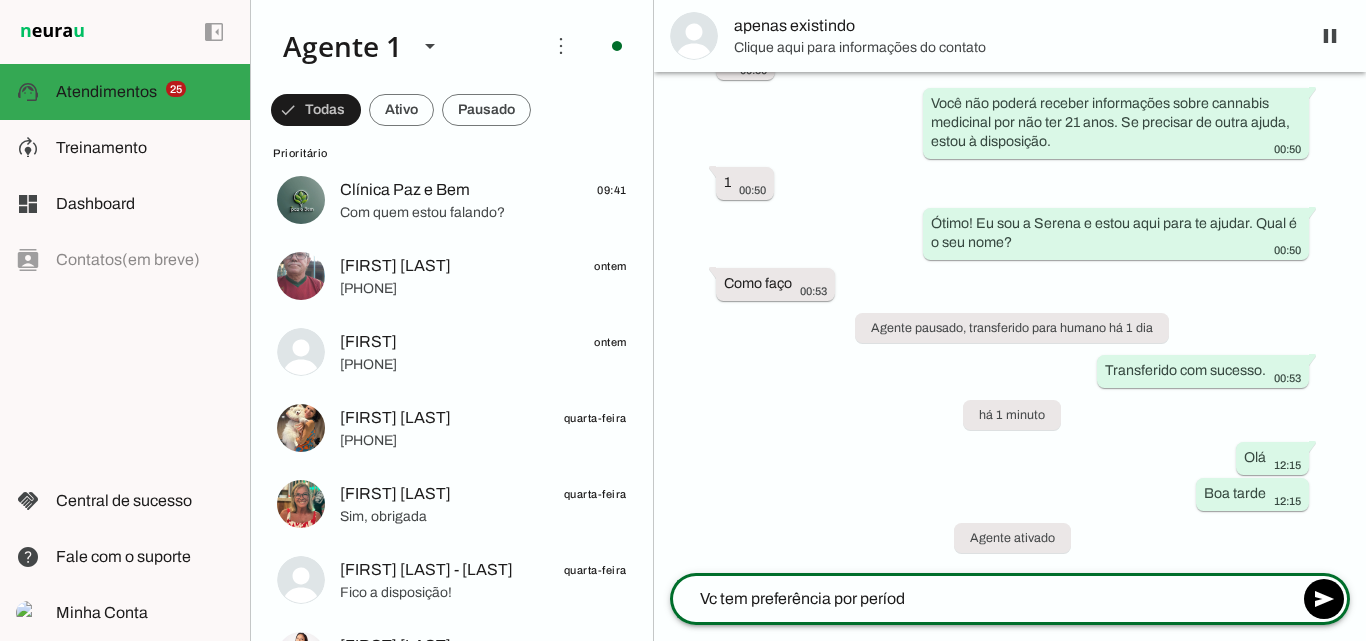 scroll, scrollTop: 0, scrollLeft: 0, axis: both 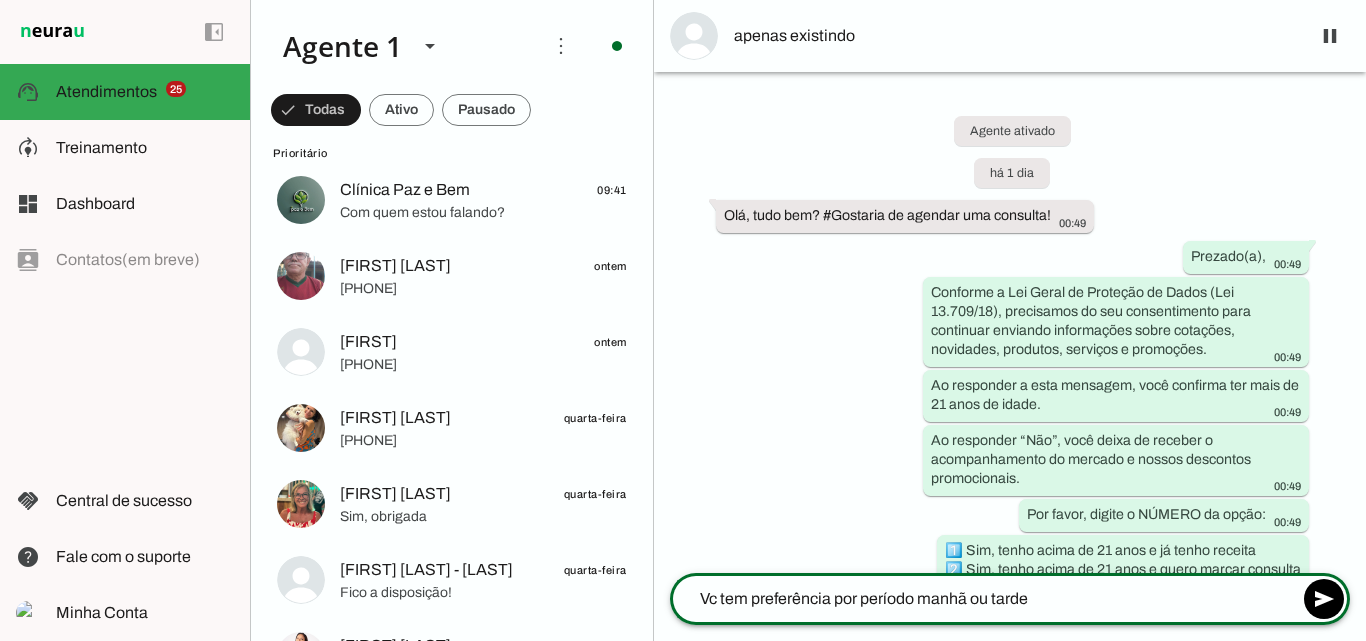 type on "Vc tem preferência por período manhã ou tarde ?" 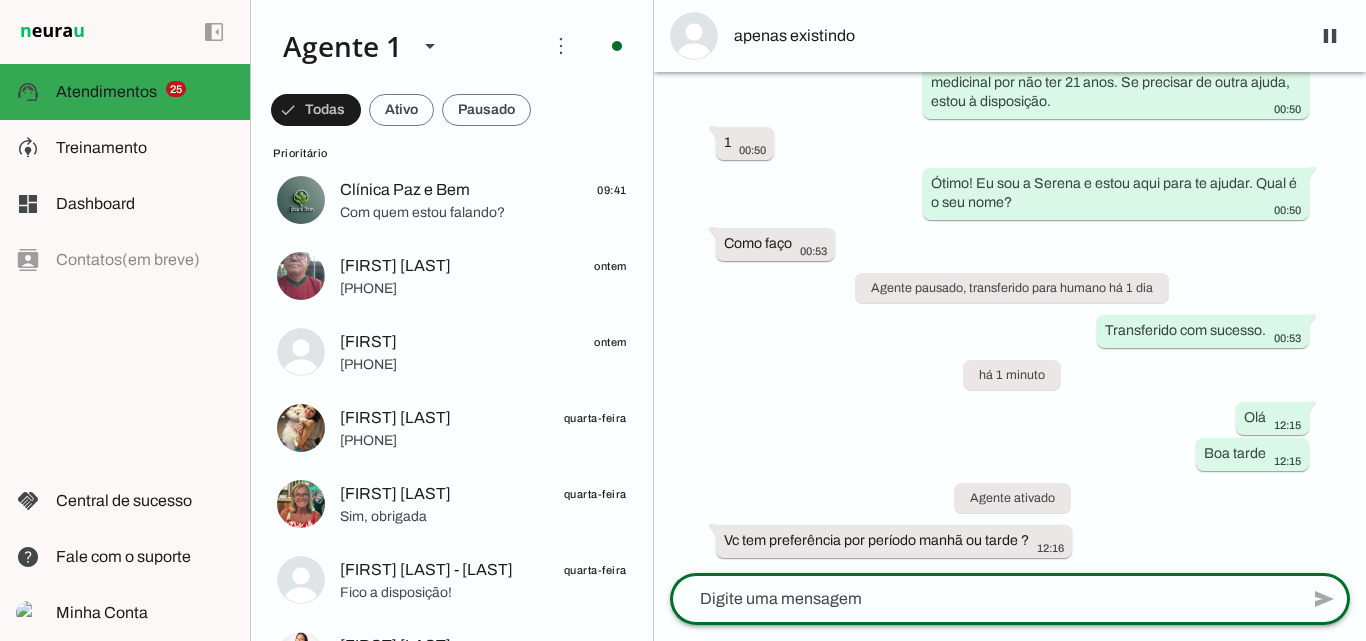scroll, scrollTop: 626, scrollLeft: 0, axis: vertical 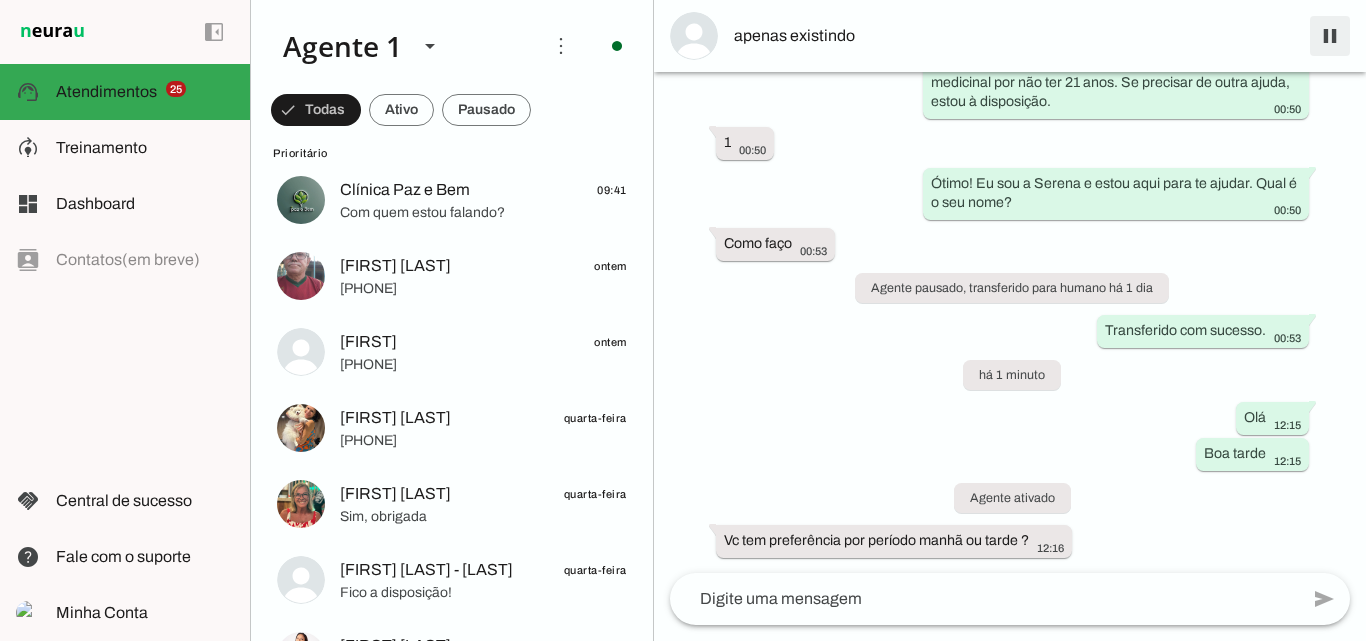 click at bounding box center (1330, 36) 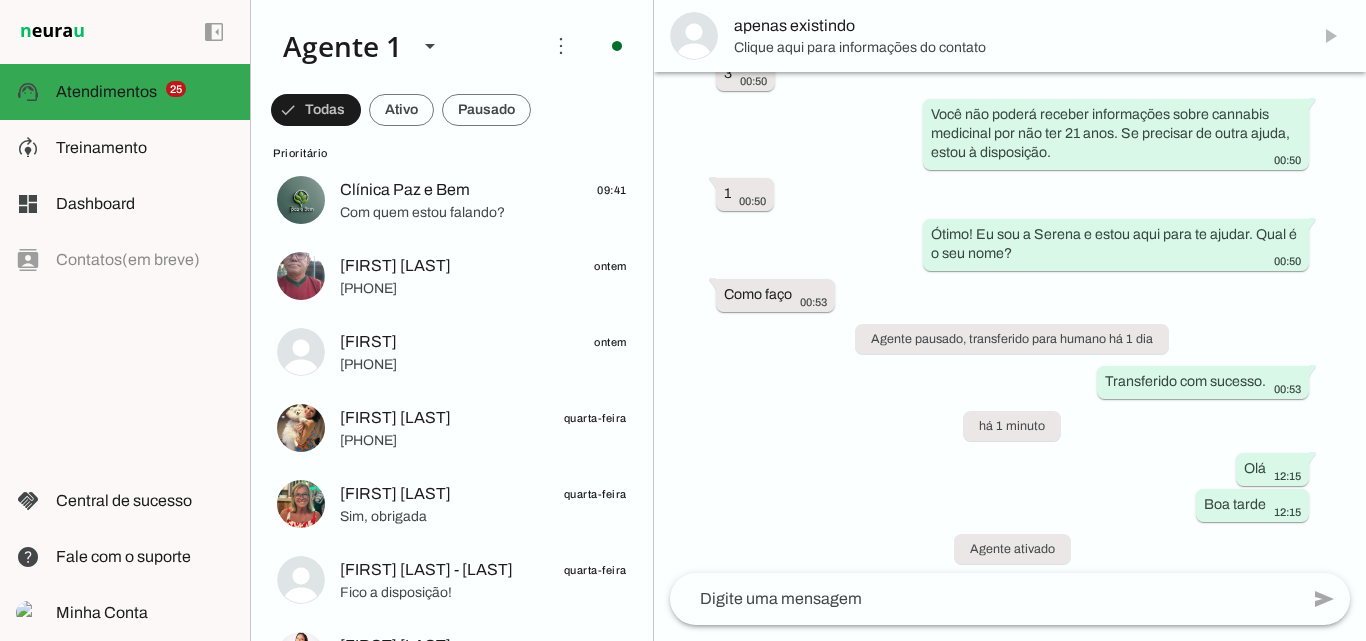 scroll, scrollTop: 668, scrollLeft: 0, axis: vertical 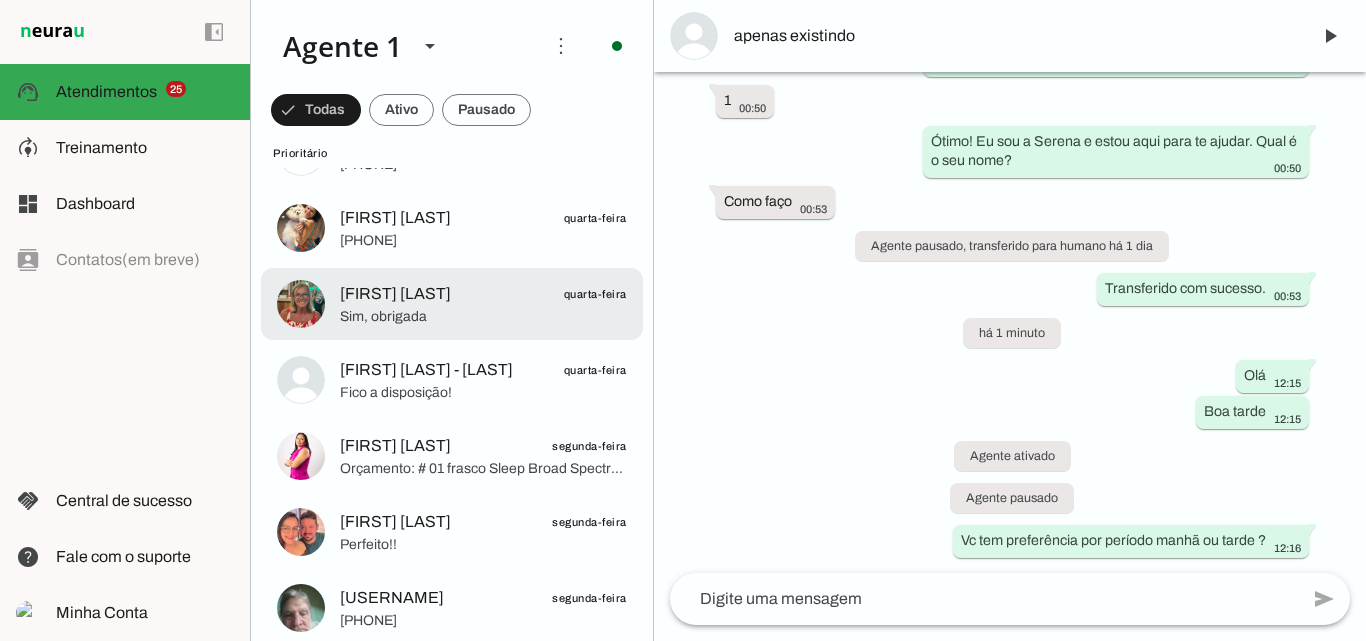 click on "Sim, obrigada" 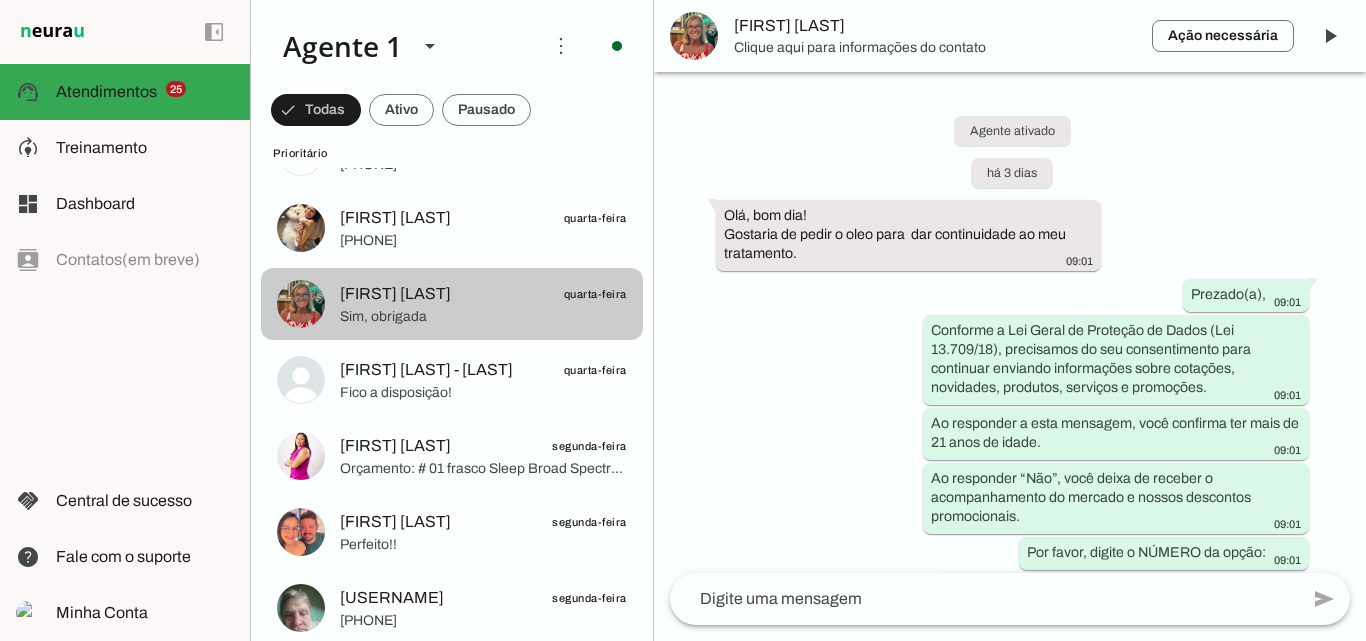 scroll, scrollTop: 637, scrollLeft: 0, axis: vertical 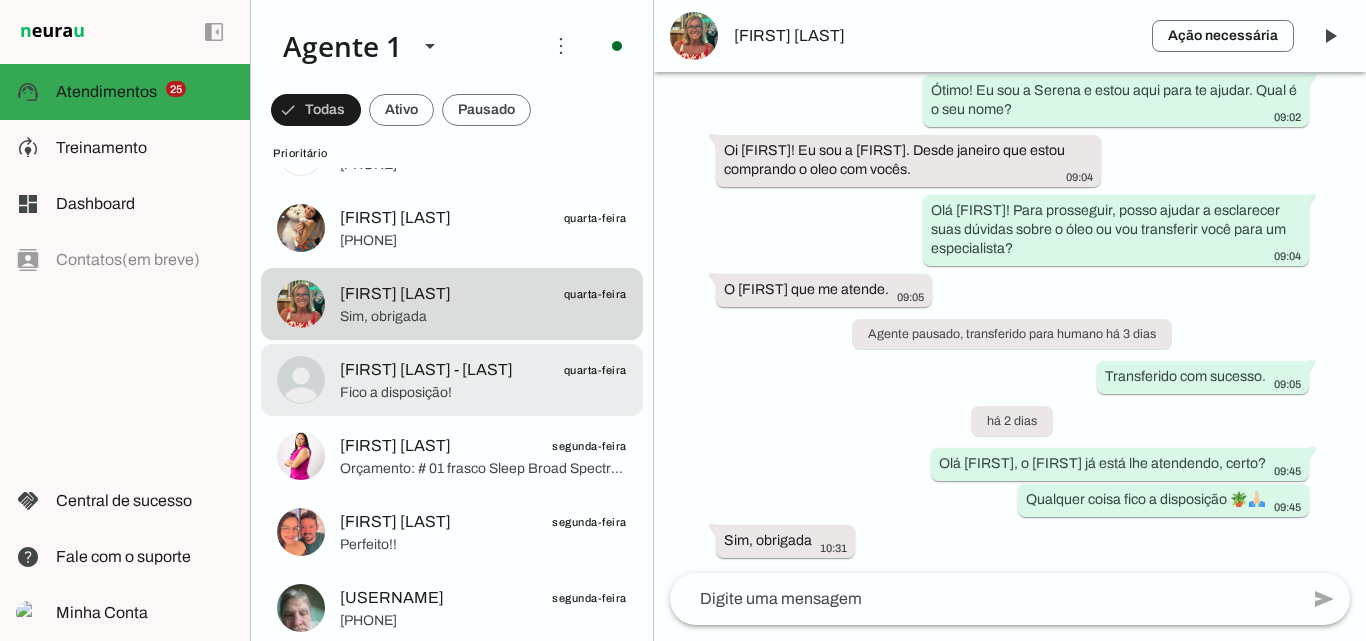 click on "Fico a disposição!" 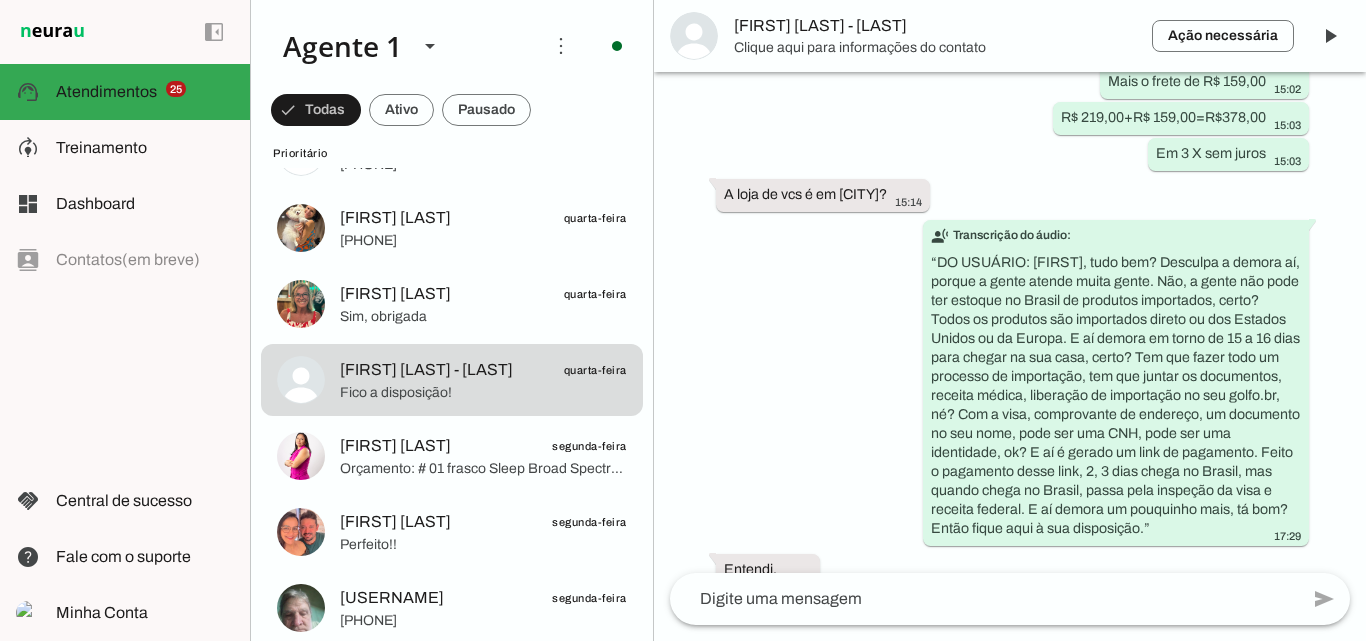scroll, scrollTop: 0, scrollLeft: 0, axis: both 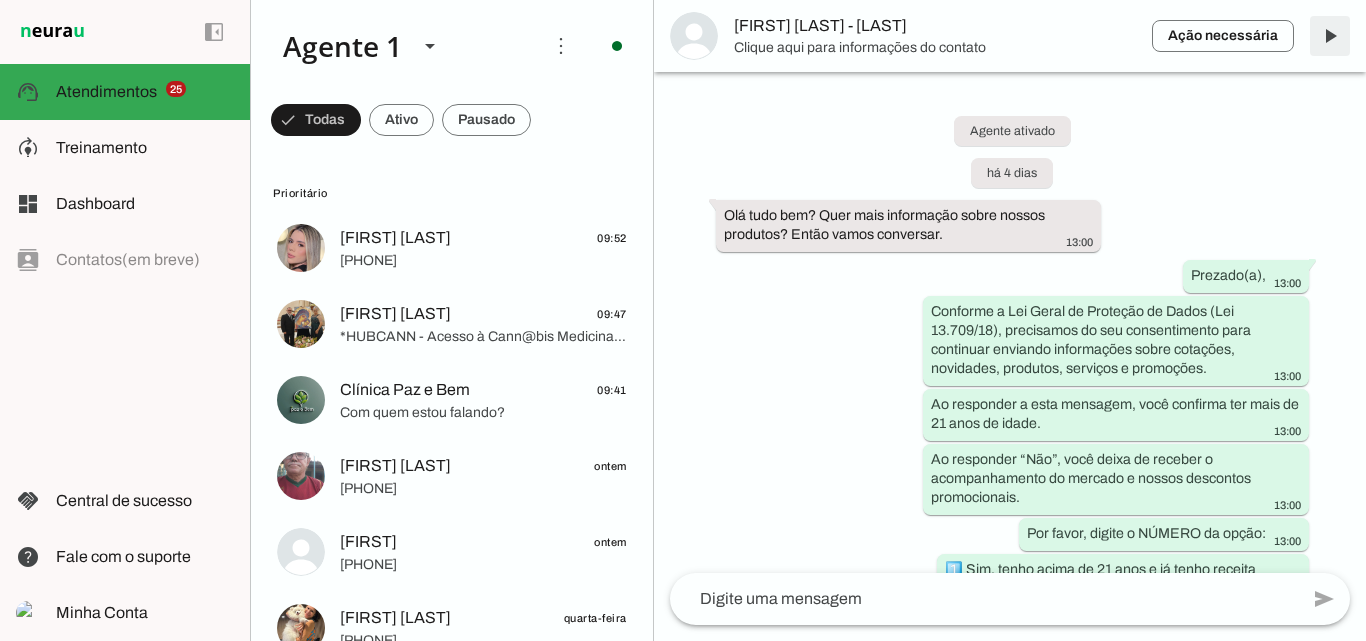 click at bounding box center (1330, 36) 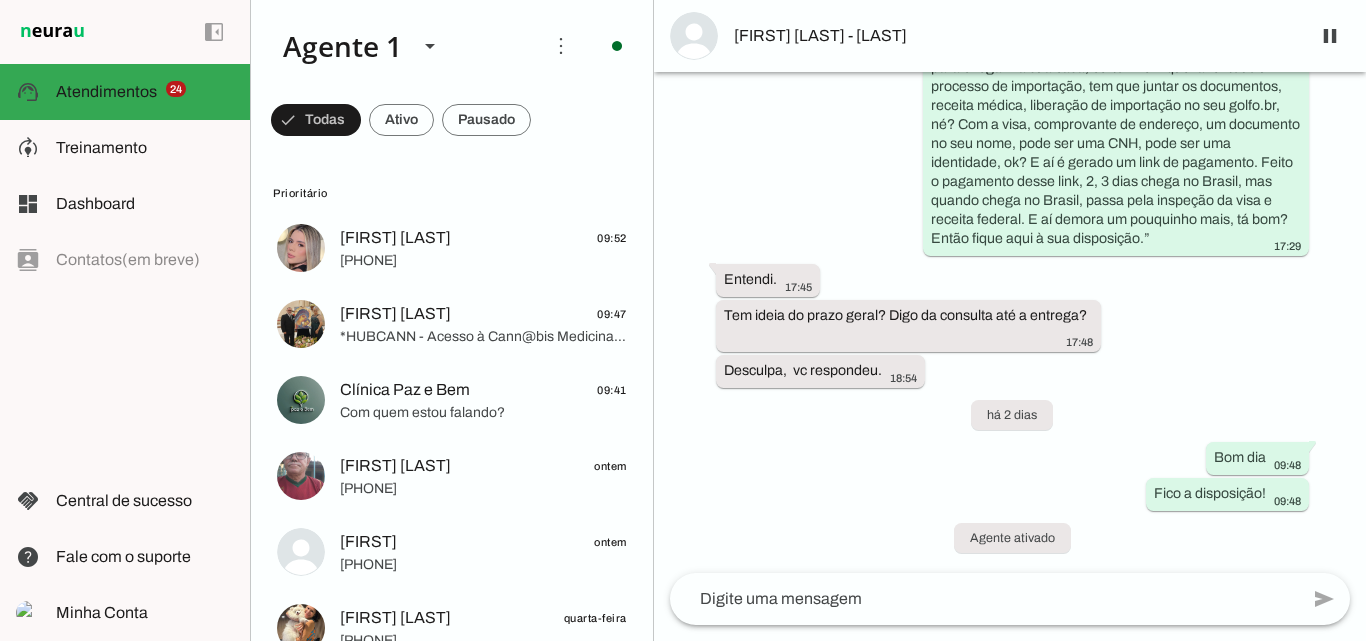 scroll, scrollTop: 4577, scrollLeft: 0, axis: vertical 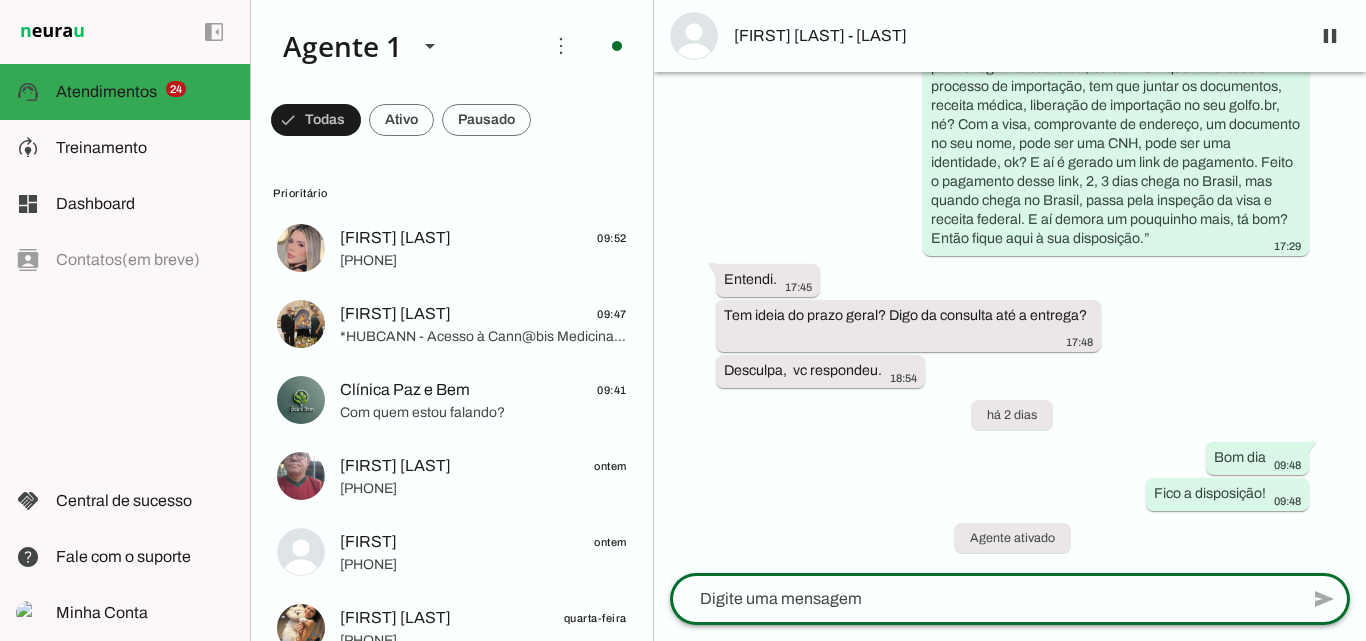 click 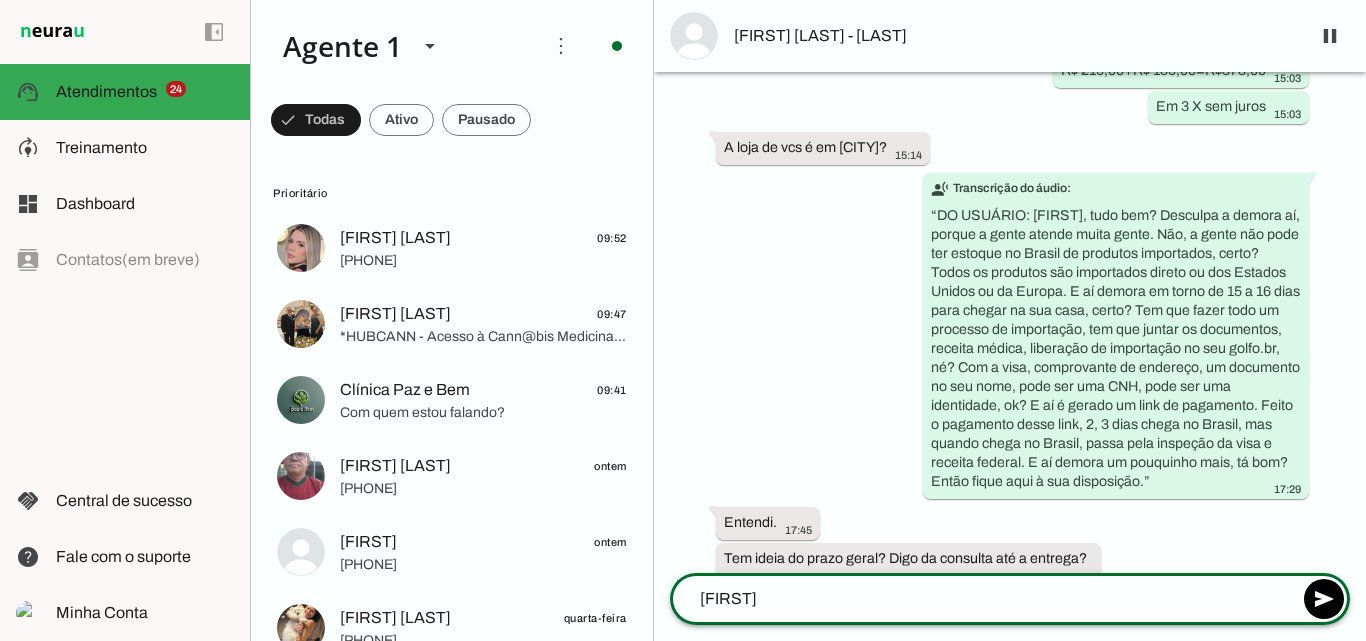 scroll, scrollTop: 4577, scrollLeft: 0, axis: vertical 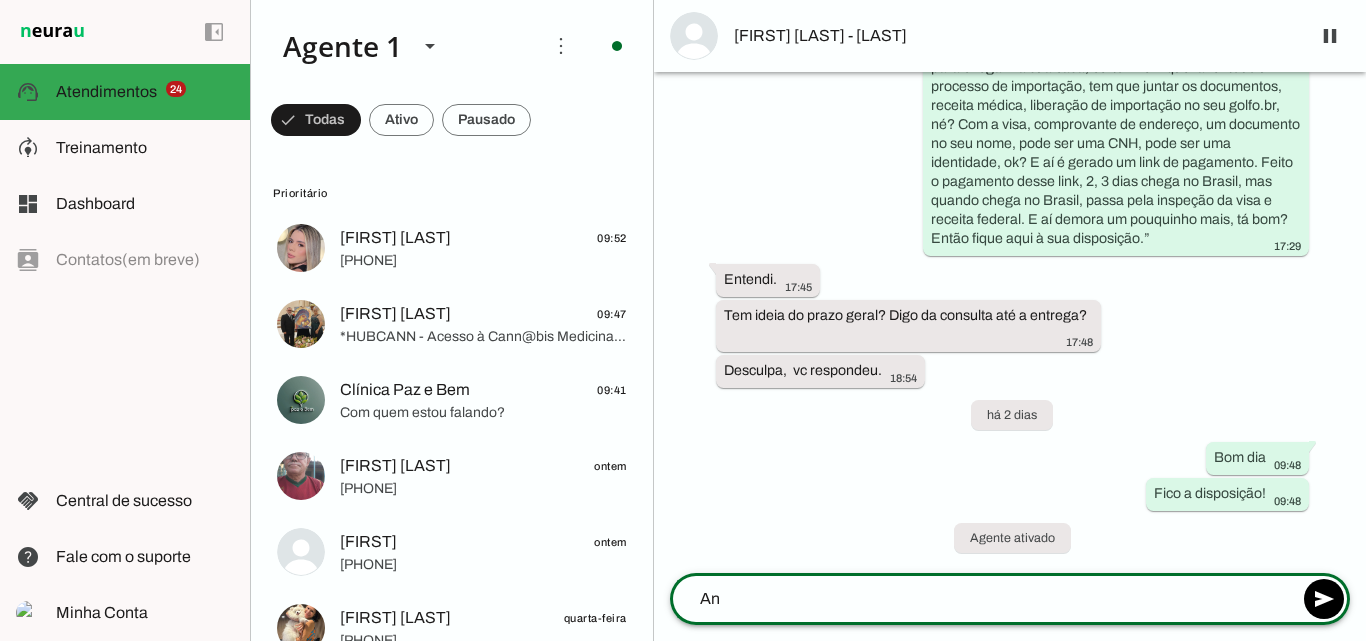 type on "A" 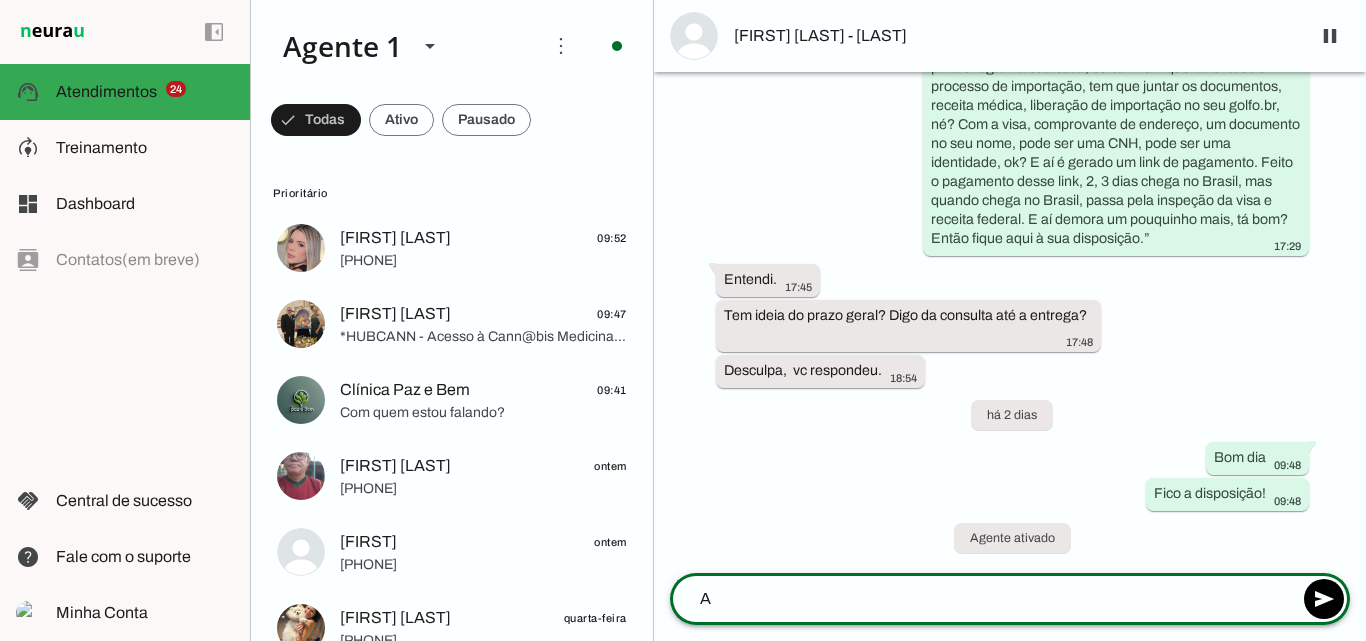type 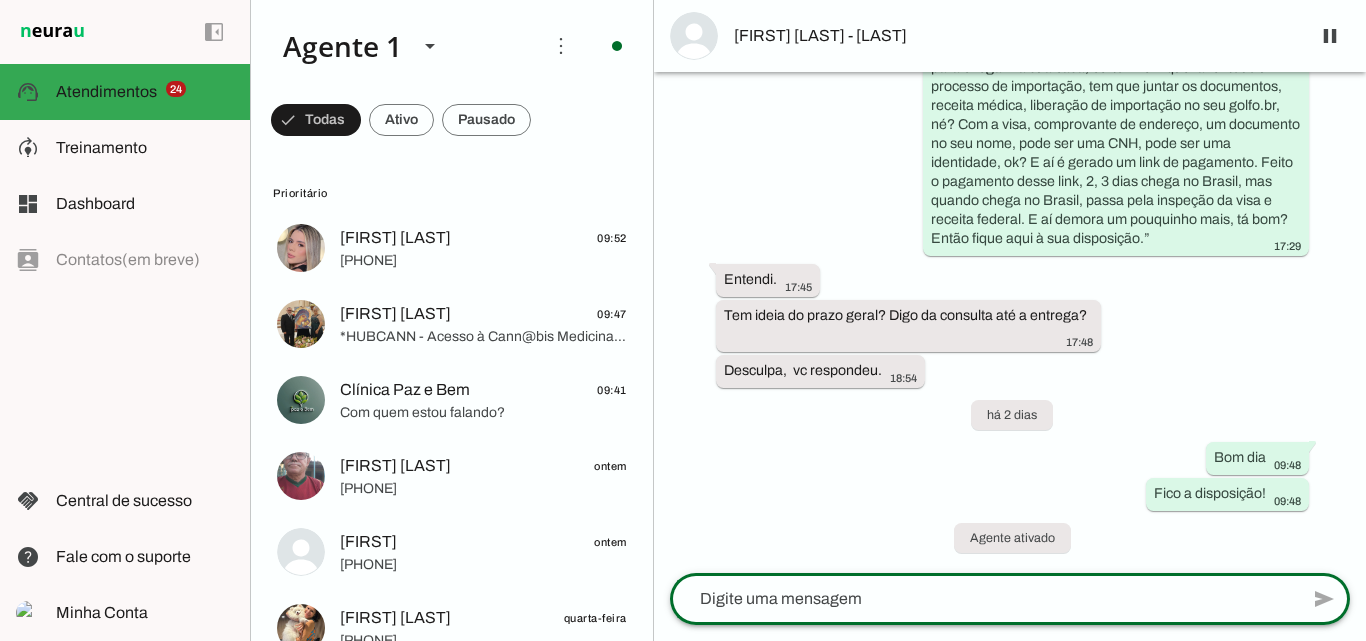 scroll, scrollTop: 4577, scrollLeft: 0, axis: vertical 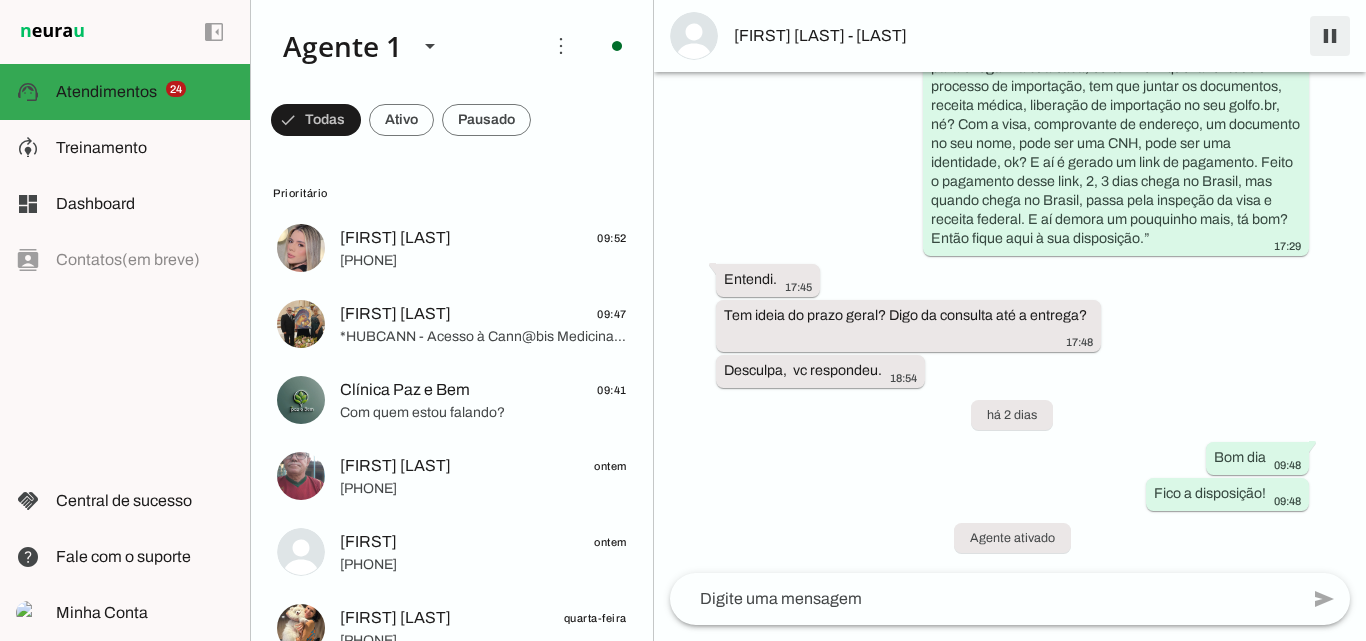 click at bounding box center [1330, 36] 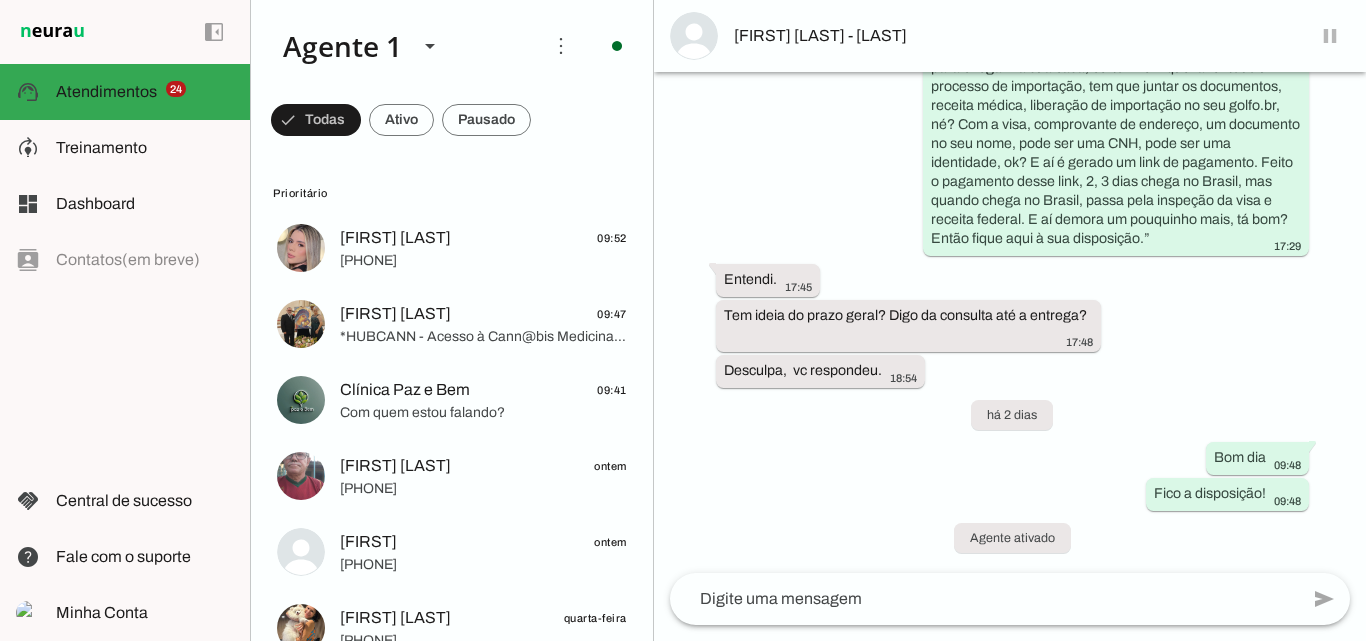 click at bounding box center (617, 46) 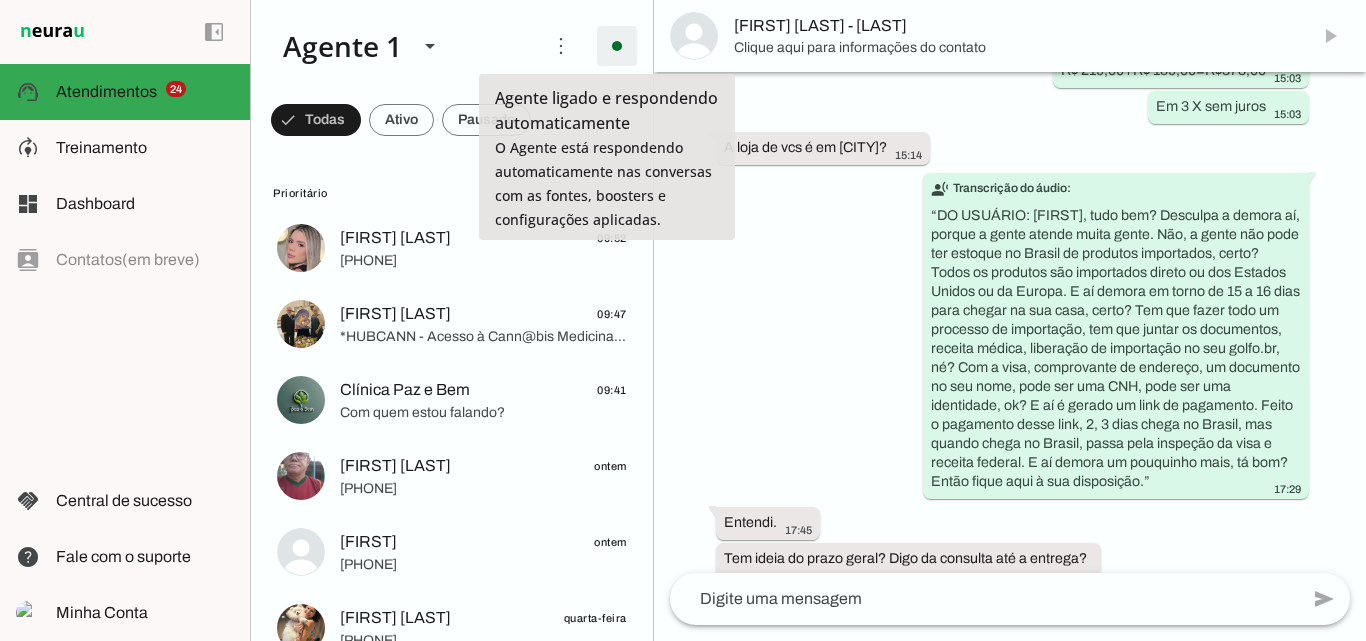 scroll, scrollTop: 0, scrollLeft: 0, axis: both 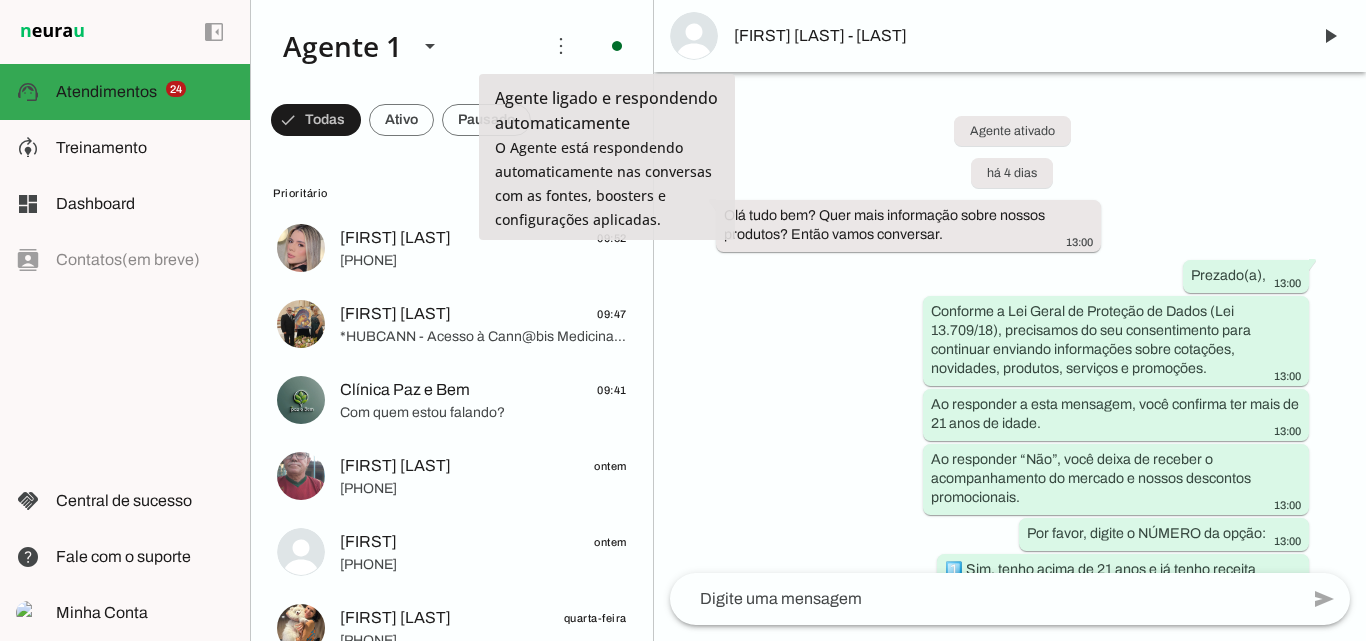 click on "Agente ativado
há 4 dias
Olá tudo bem? Quer mais informação sobre nossos produtos? Então vamos conversar. 13:00
Prezado(a), 13:00 Conforme a Lei Geral de Proteção de Dados (Lei 13.709/18), precisamos do seu consentimento para continuar enviando informações sobre cotações, novidades, produtos, serviços e promoções. 13:00 Ao responder a esta mensagem, você confirma ter mais de 21 anos de idade. 13:00 Ao responder “Não”, você deixa de receber o acompanhamento do mercado e nossos descontos promocionais. 13:00 Por favor, digite o NÚMERO da opção: 13:00 1️⃣ Sim, tenho acima de 21 anos e já tenho receita
2️⃣️ Sim, tenho acima de 21 anos e quero marcar consulta
3️⃣️ Não tenho 21 anos ainda 13:00
Olá,  vcs fazem manipulação do canabidiol ? 13:00
13:00
1 13:01
13:01
[FIRST] 13:03
13:03" at bounding box center (1010, 322) 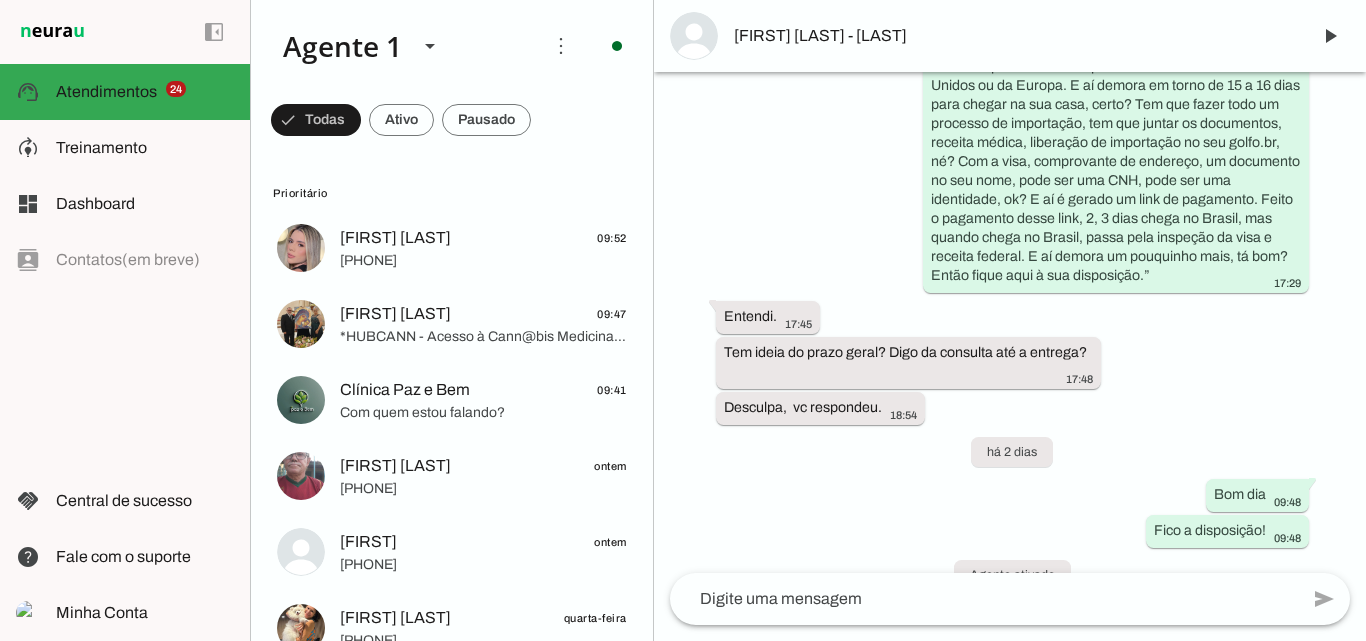 scroll, scrollTop: 4619, scrollLeft: 0, axis: vertical 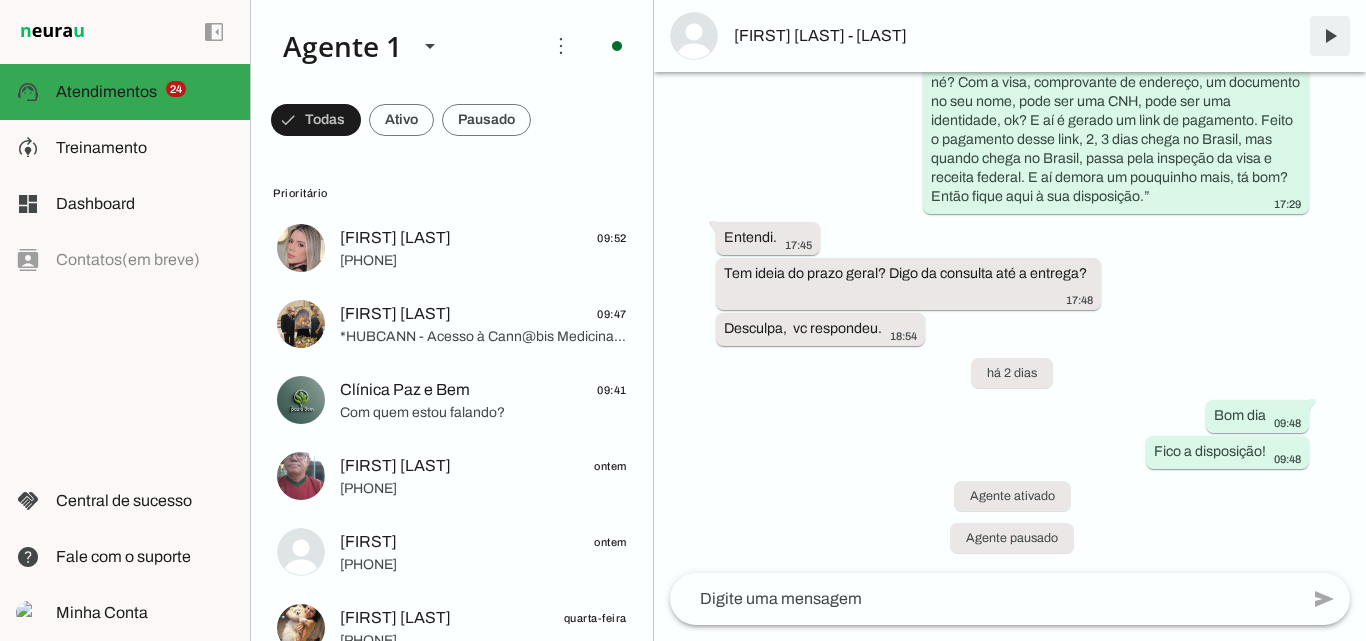click at bounding box center (1330, 36) 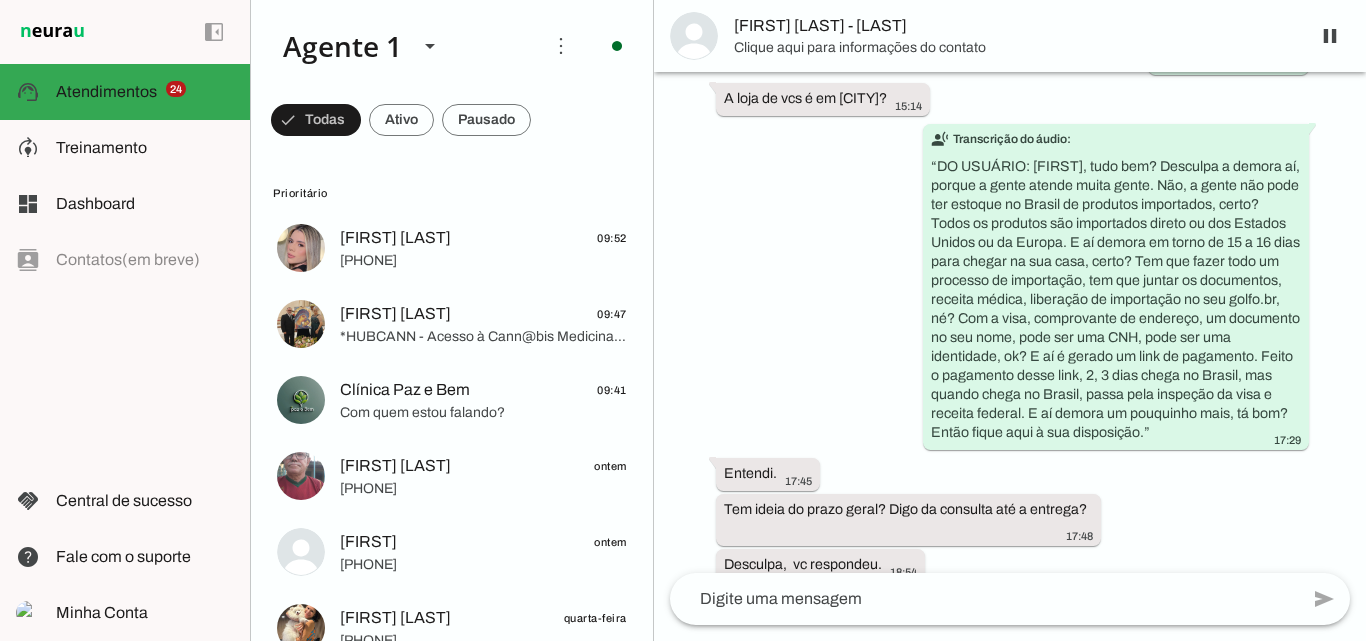 scroll, scrollTop: 4661, scrollLeft: 0, axis: vertical 